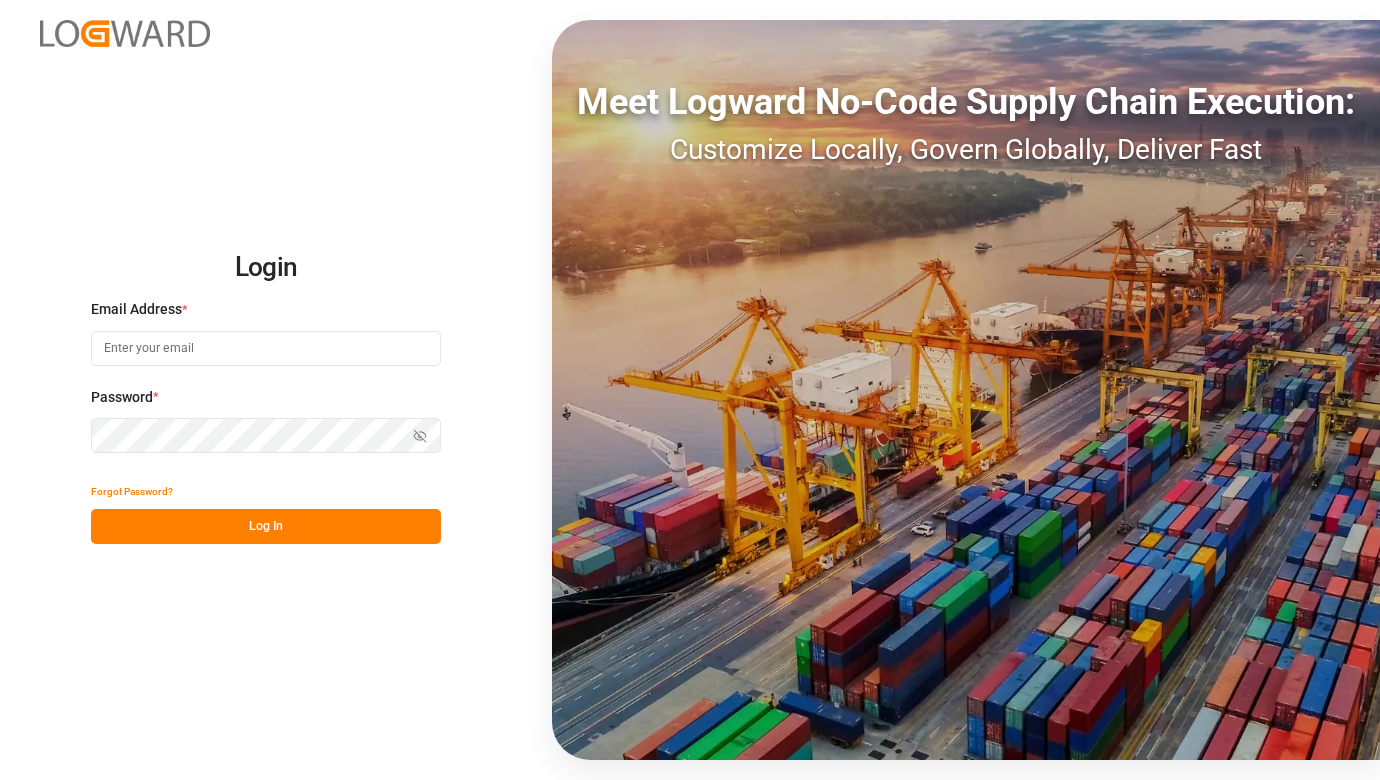 scroll, scrollTop: 0, scrollLeft: 0, axis: both 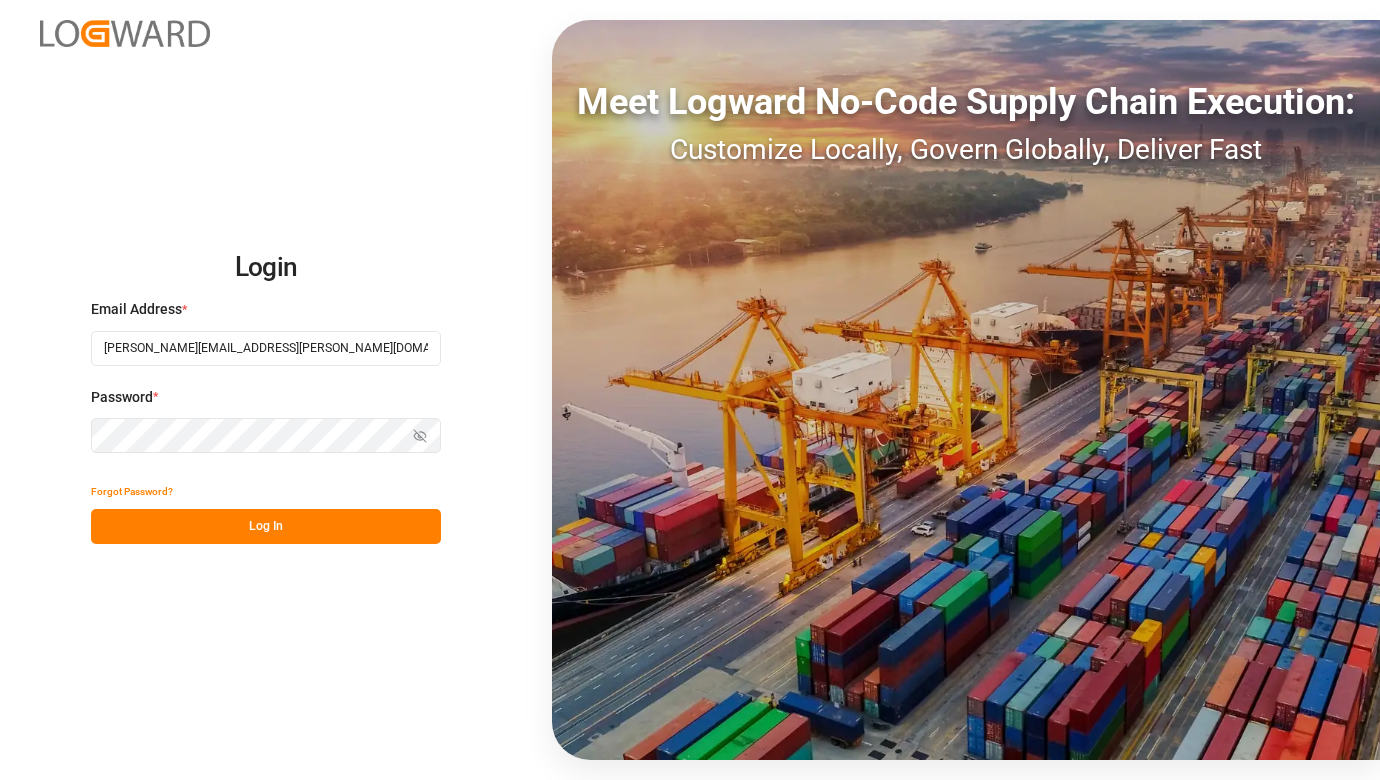 type on "[PERSON_NAME][EMAIL_ADDRESS][PERSON_NAME][DOMAIN_NAME]" 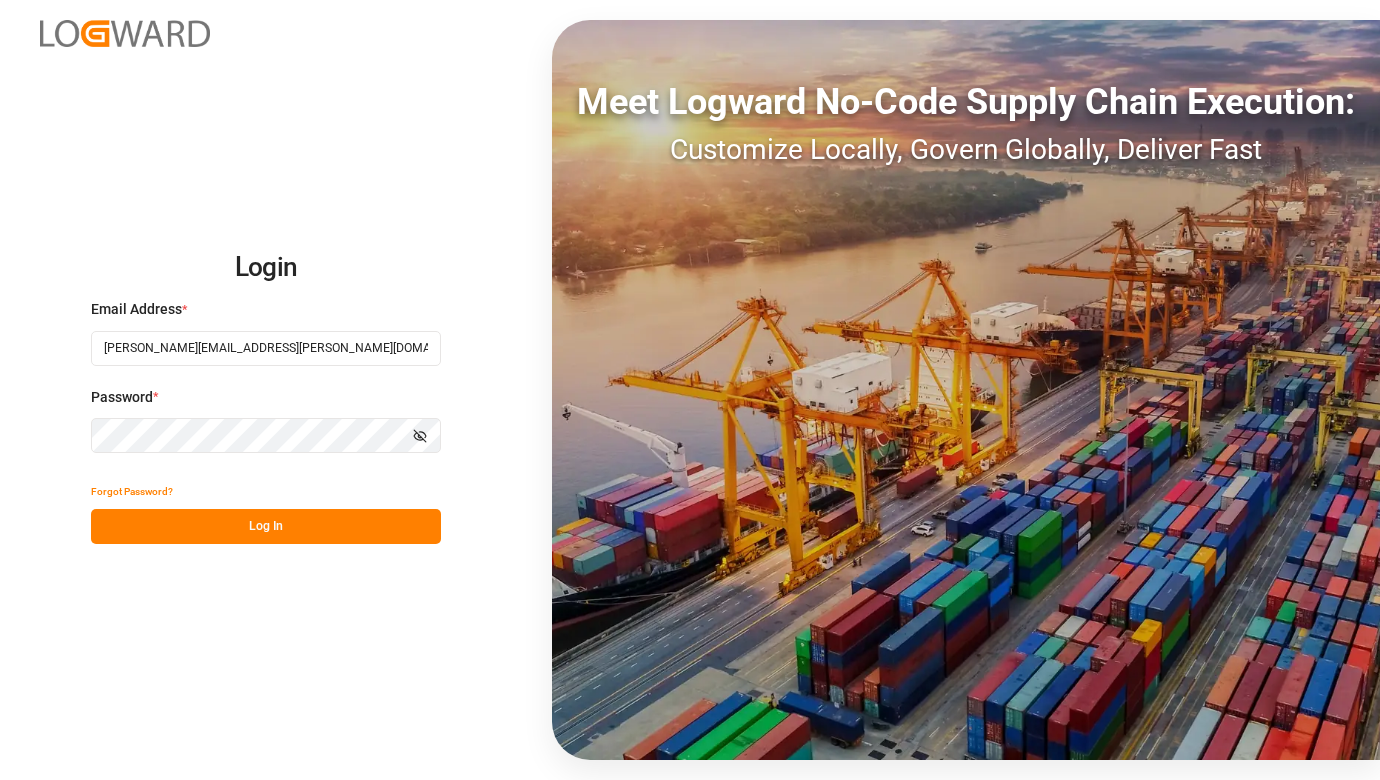 click on "Log In" at bounding box center (266, 526) 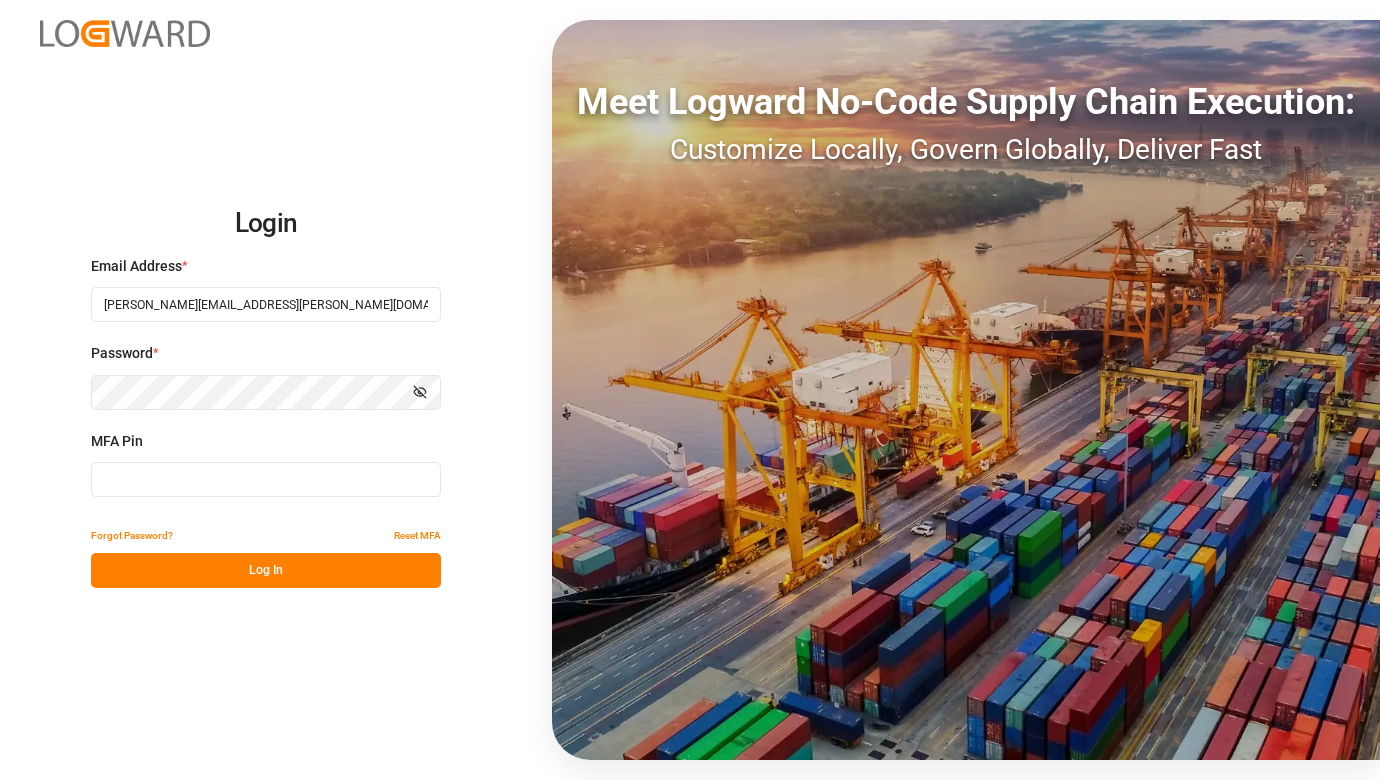 click at bounding box center (266, 479) 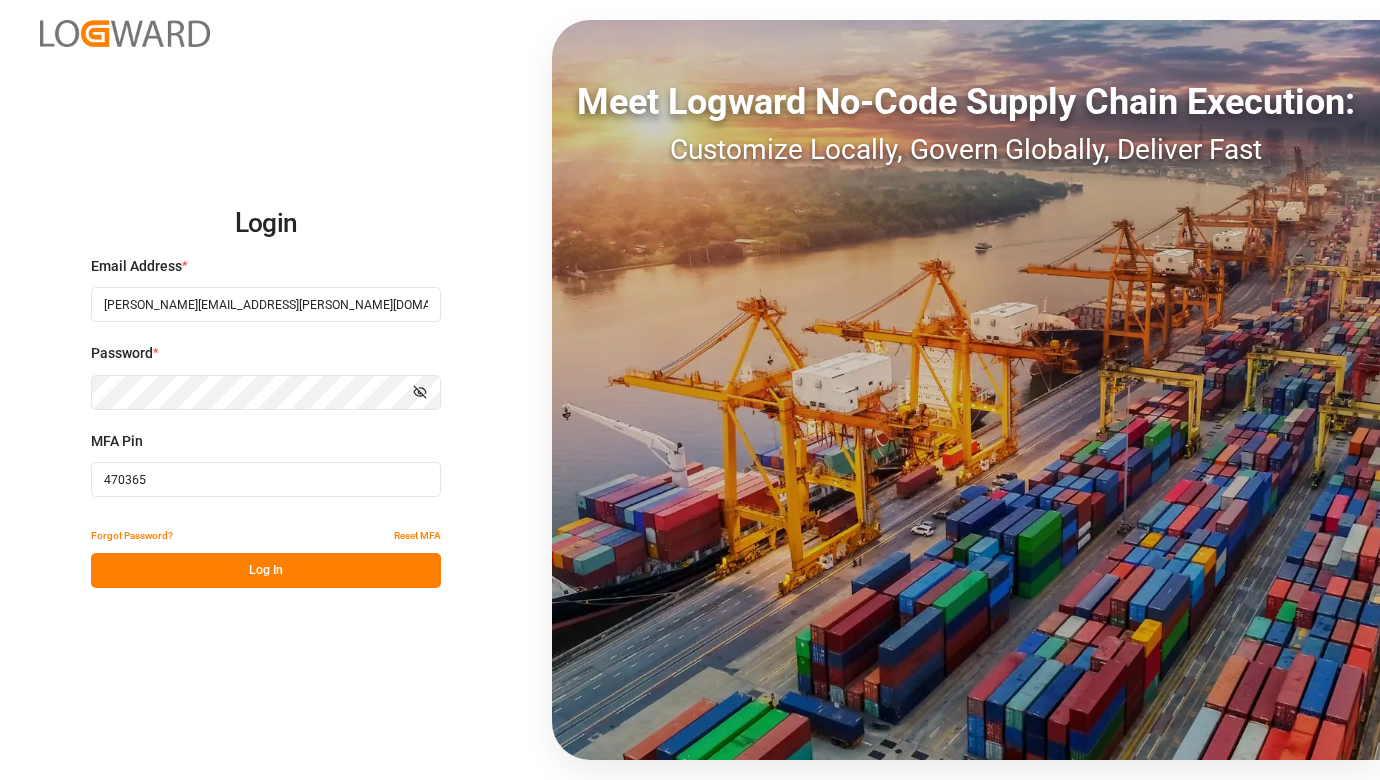 type on "470365" 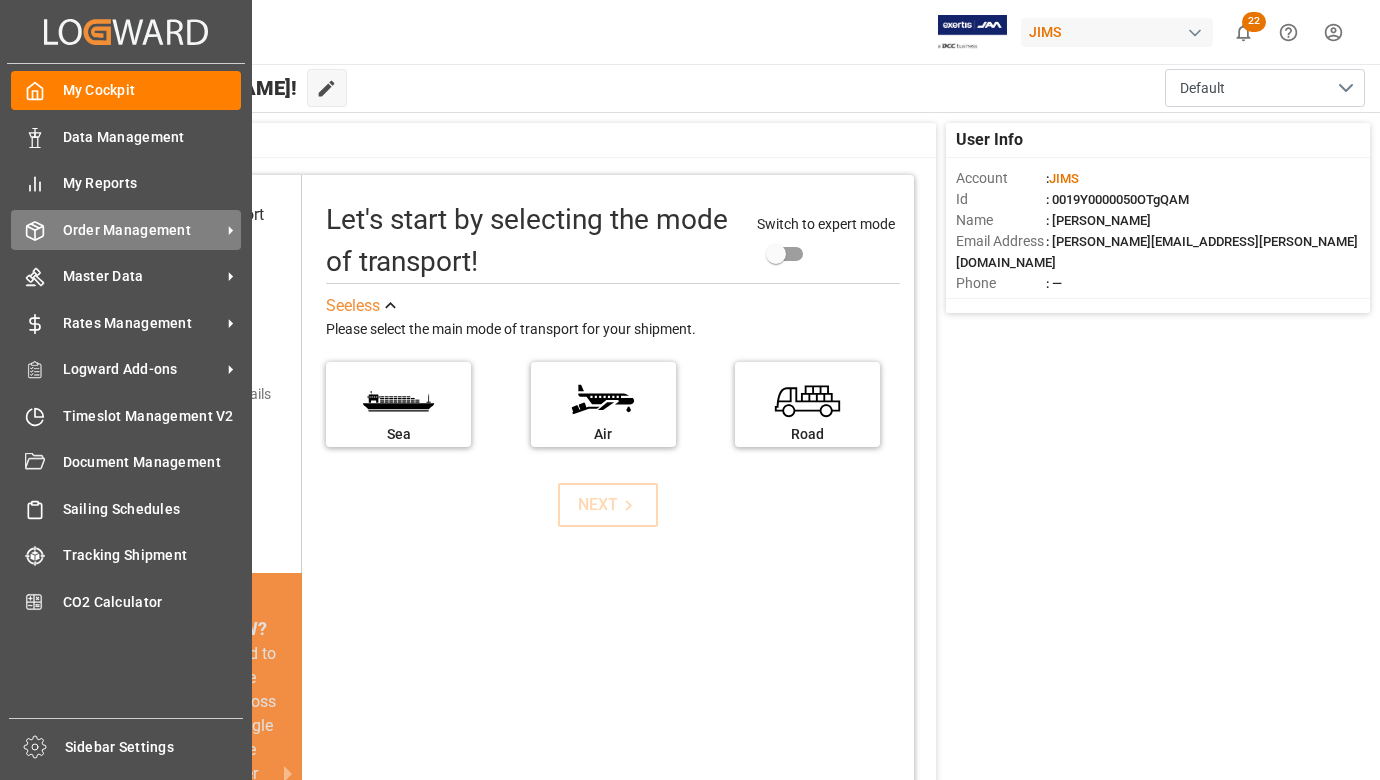 click on "Order Management" at bounding box center (142, 230) 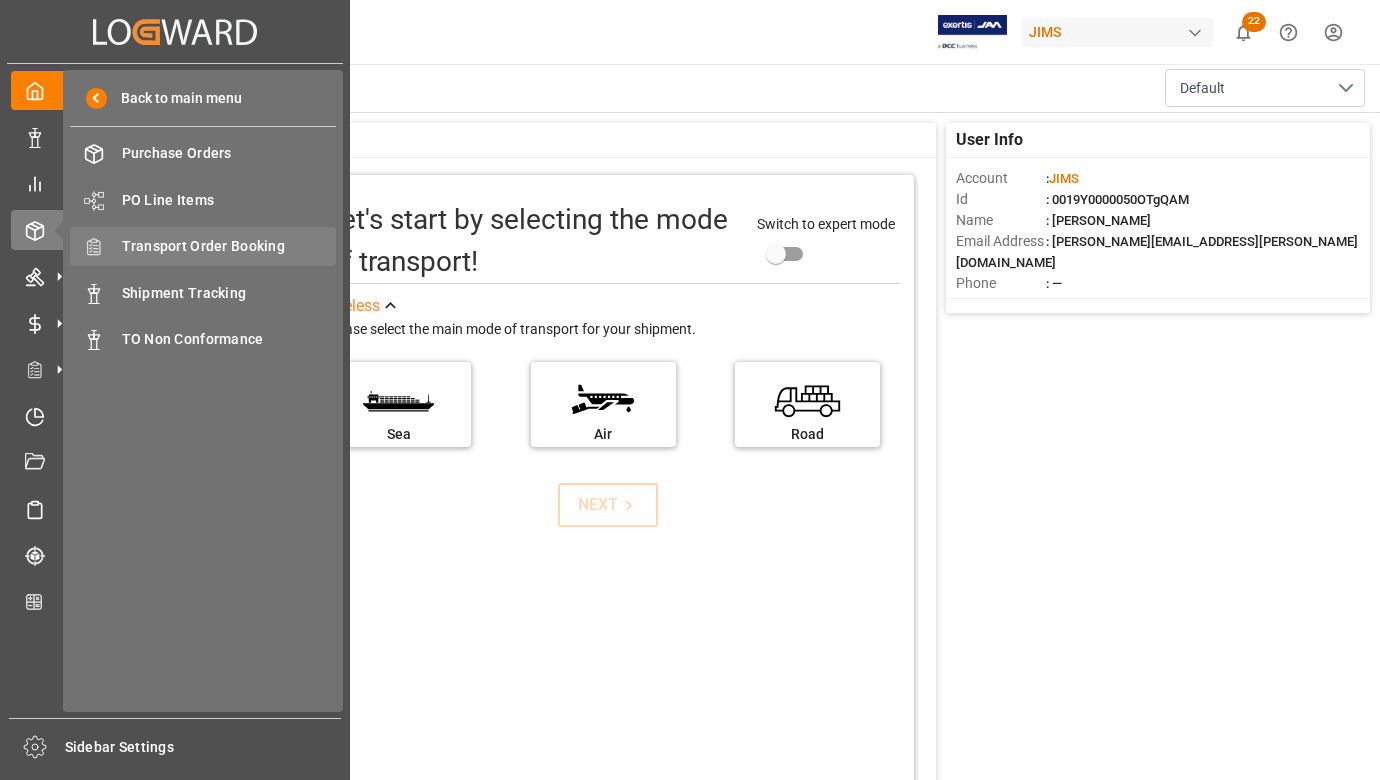 click on "Transport Order Booking" at bounding box center (229, 246) 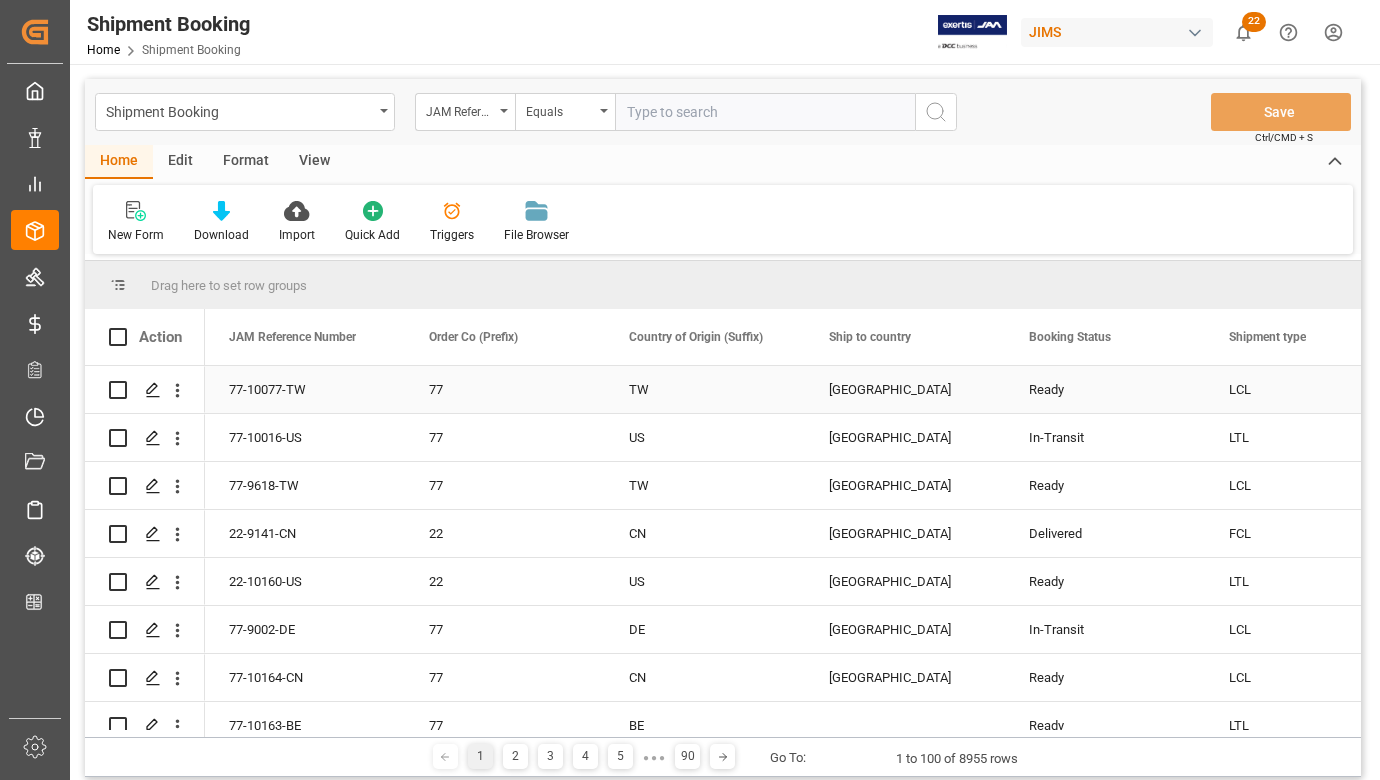 click on "[GEOGRAPHIC_DATA]" at bounding box center (905, 390) 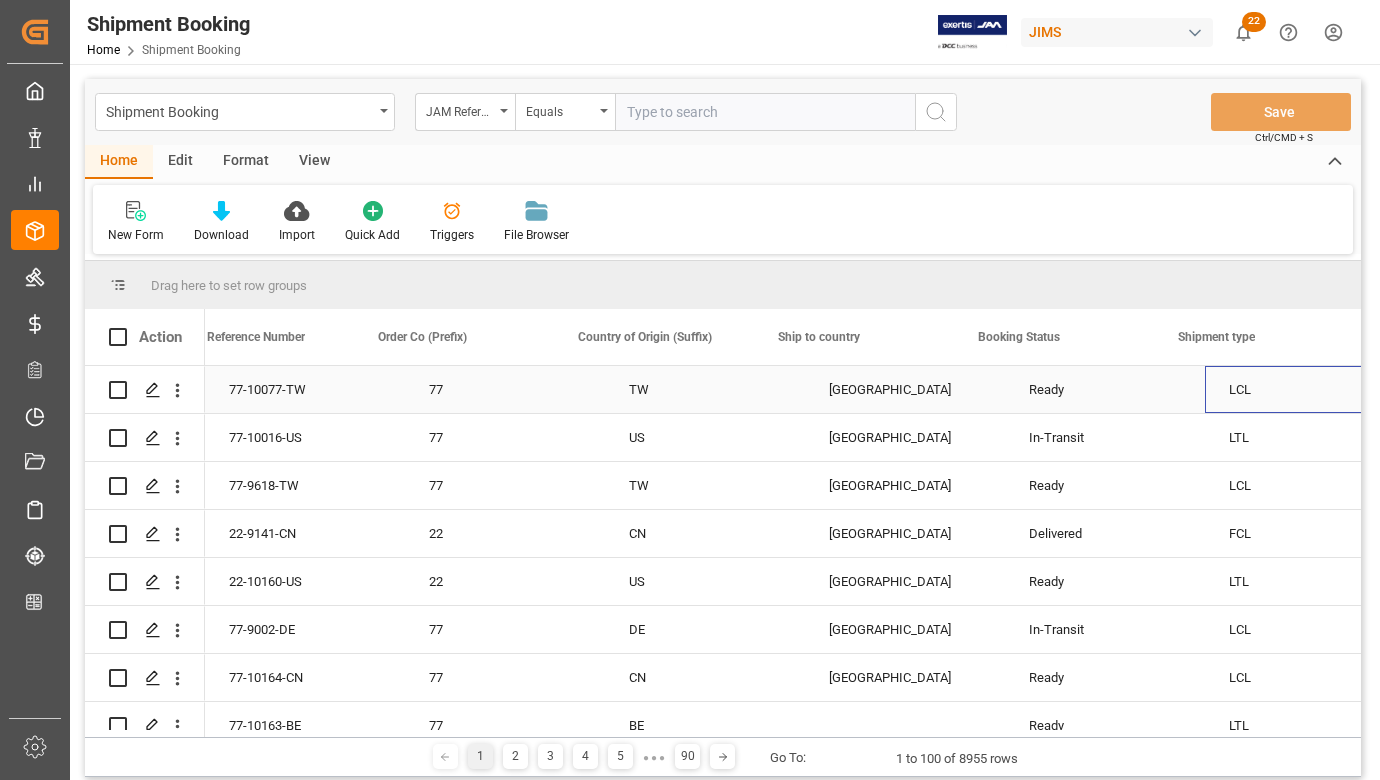 scroll, scrollTop: 0, scrollLeft: 51, axis: horizontal 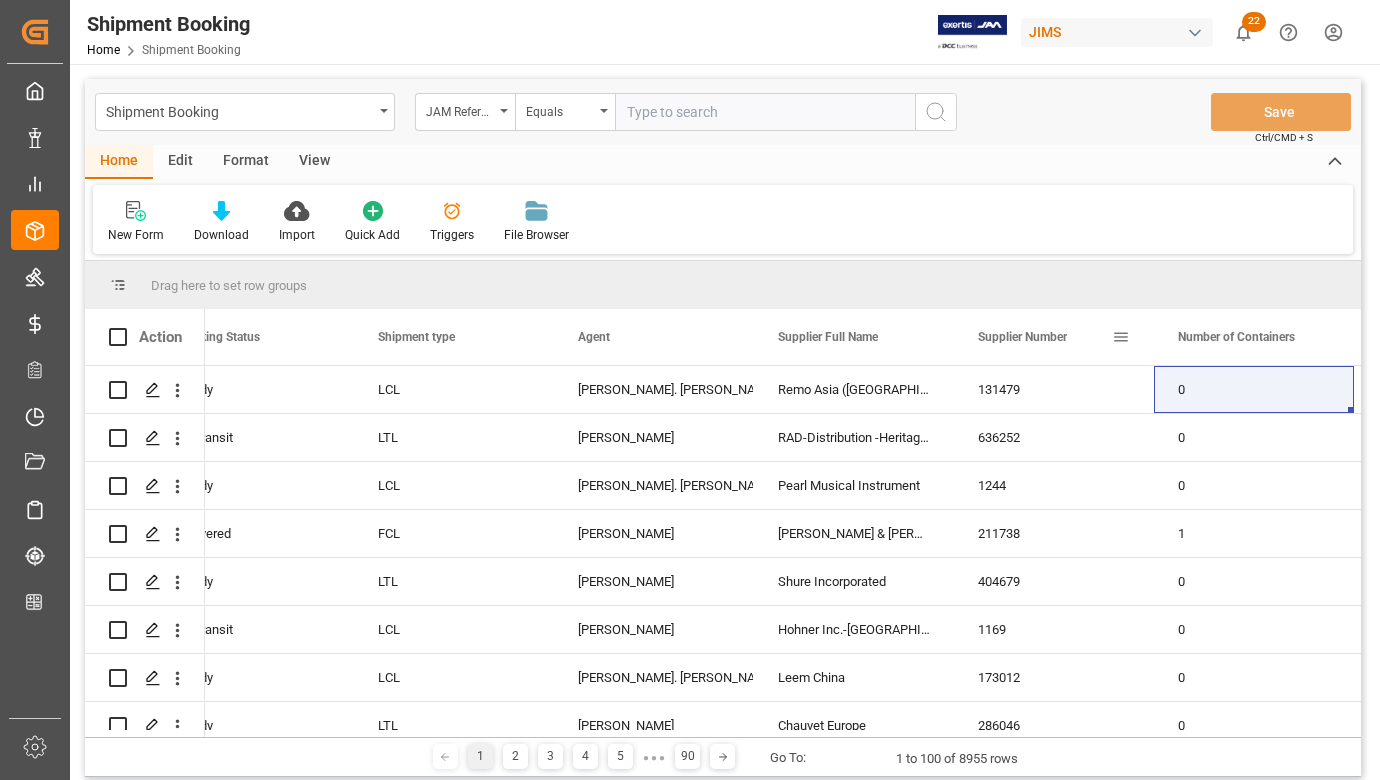 click at bounding box center [1121, 337] 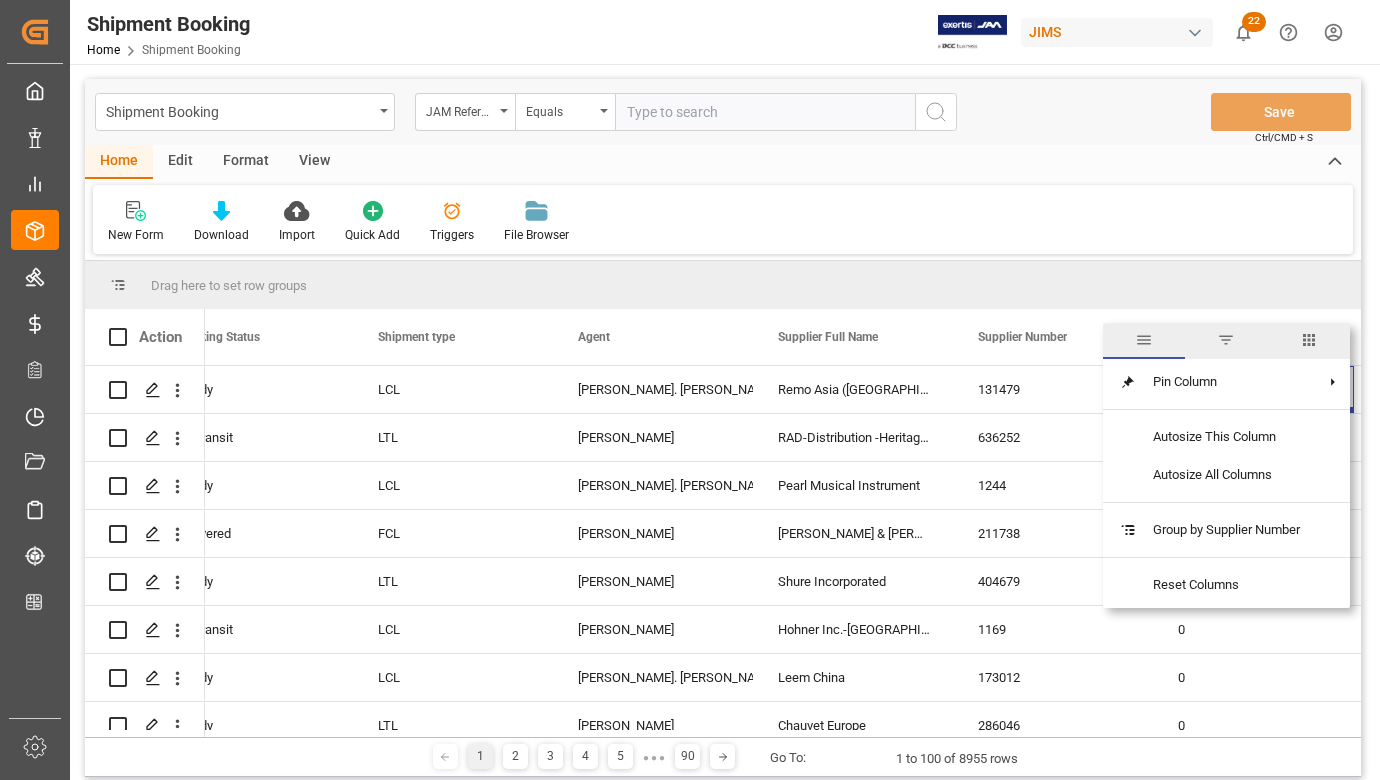 click at bounding box center [1226, 340] 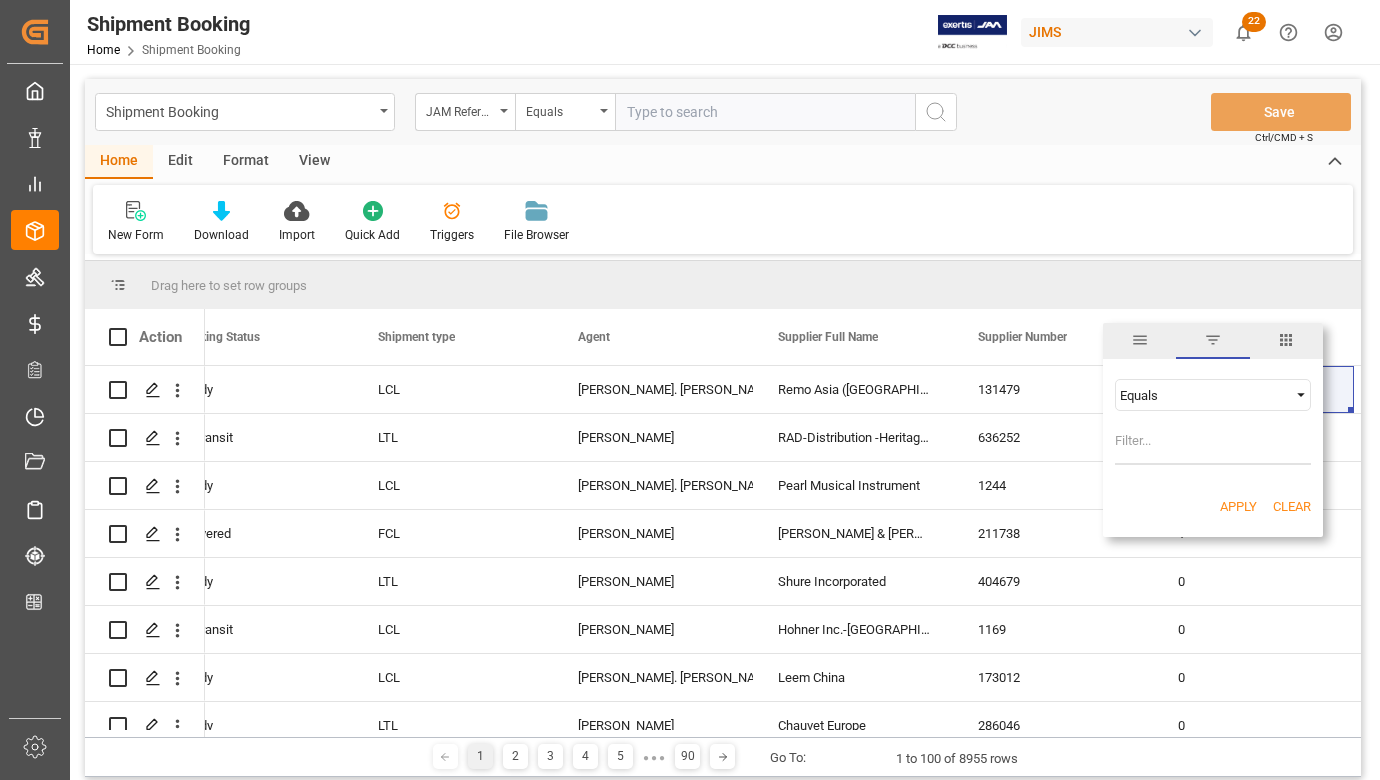 click at bounding box center (1213, 445) 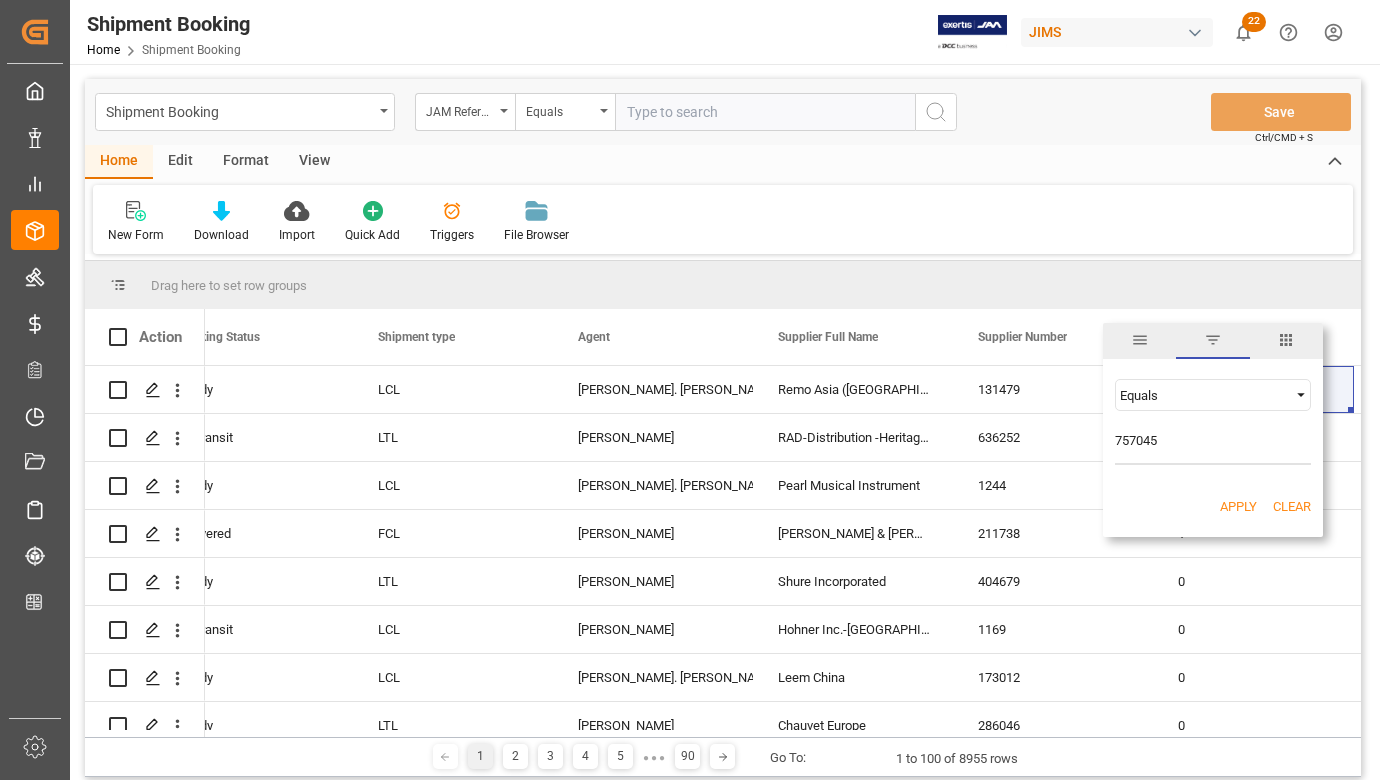 type on "757045" 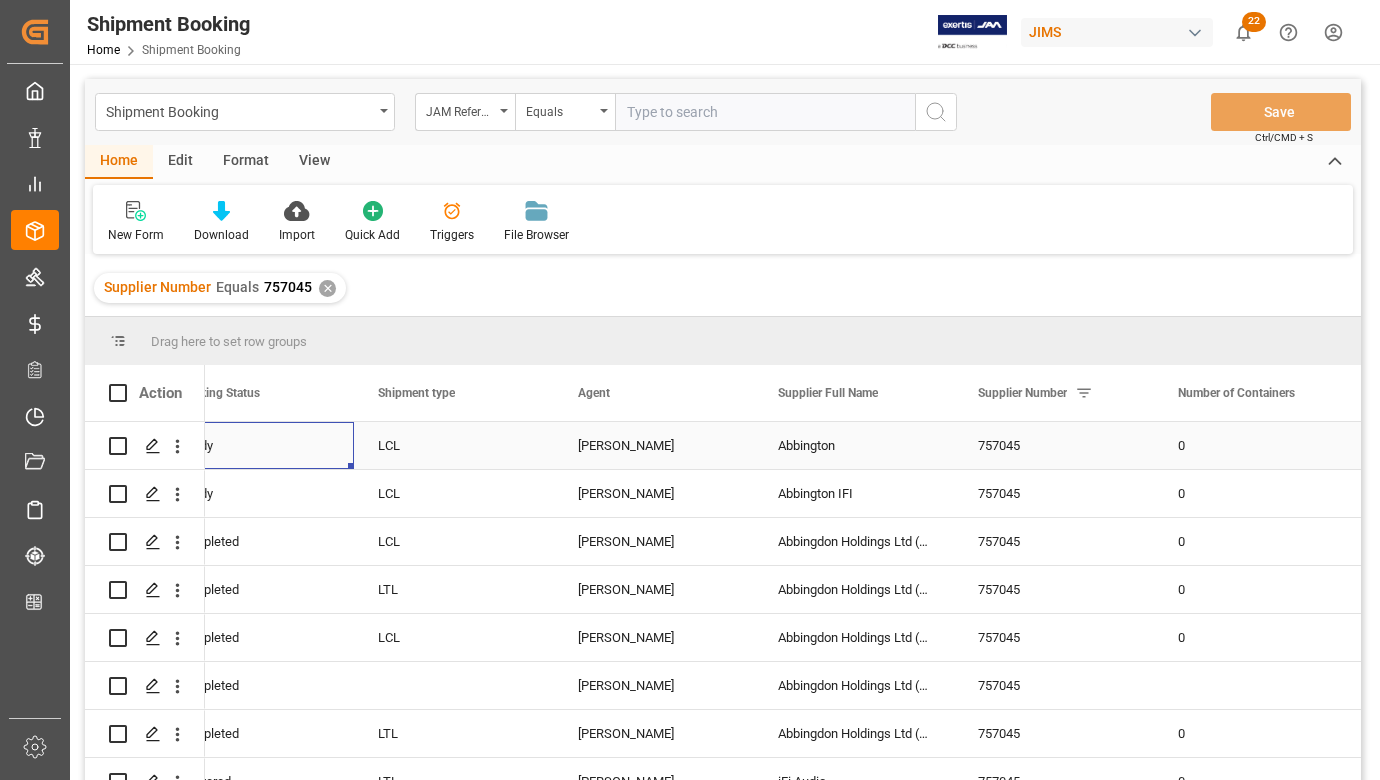click on "Ready" at bounding box center [254, 446] 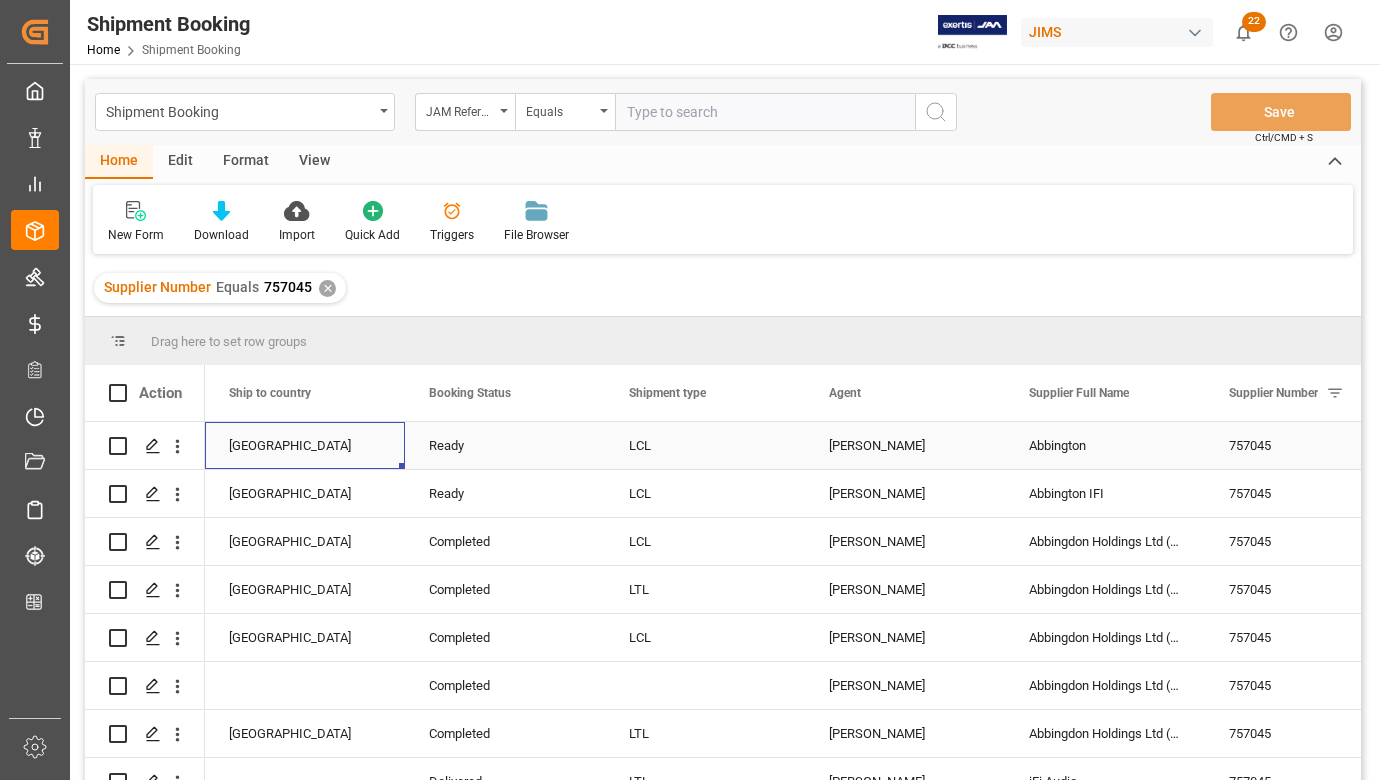 scroll, scrollTop: 0, scrollLeft: 0, axis: both 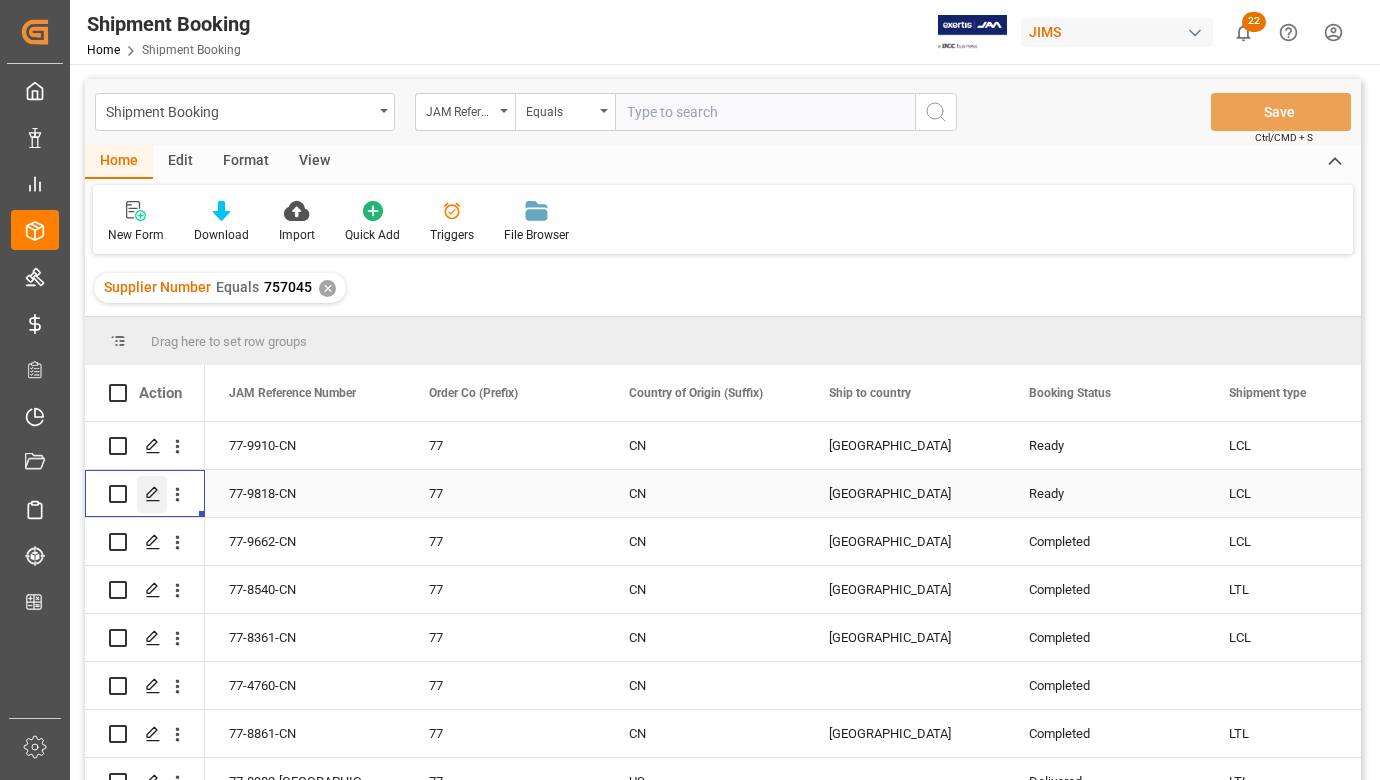 click 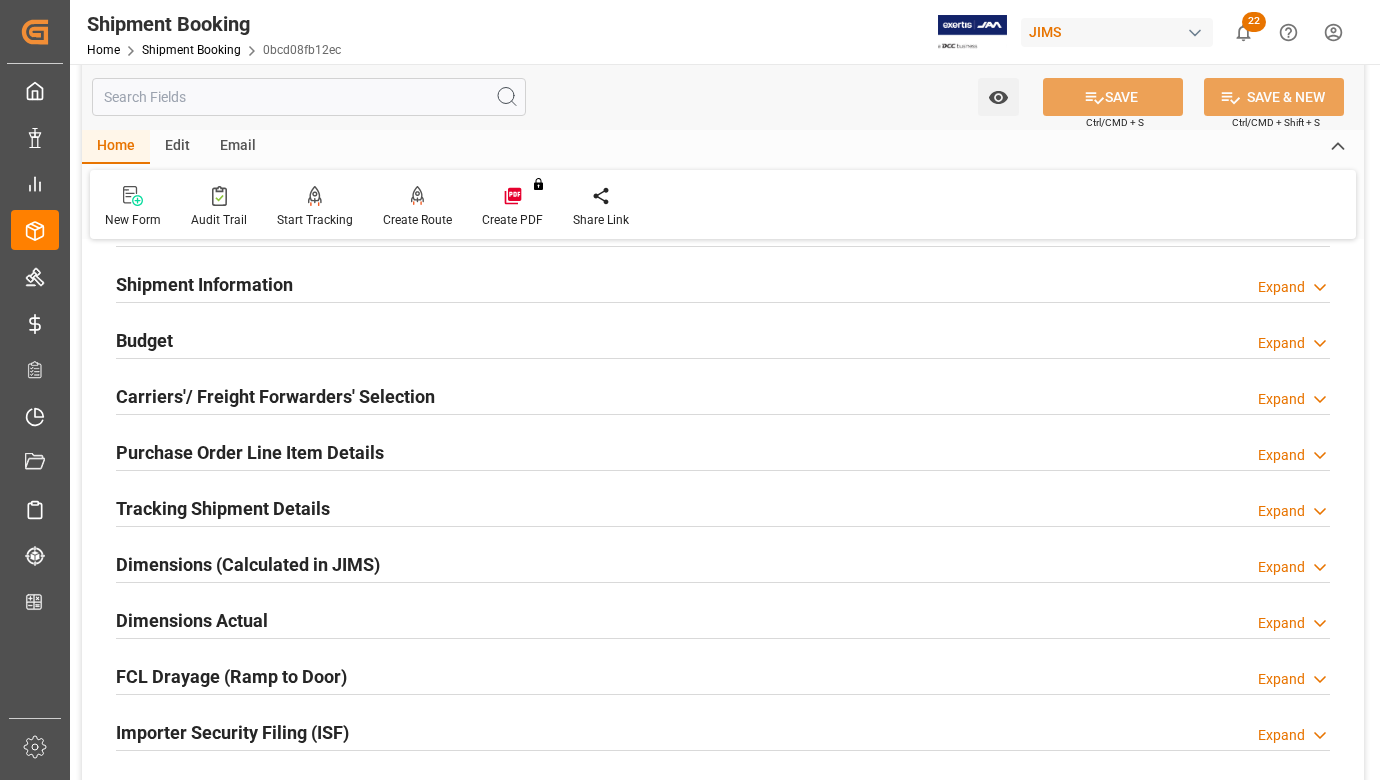 scroll, scrollTop: 400, scrollLeft: 0, axis: vertical 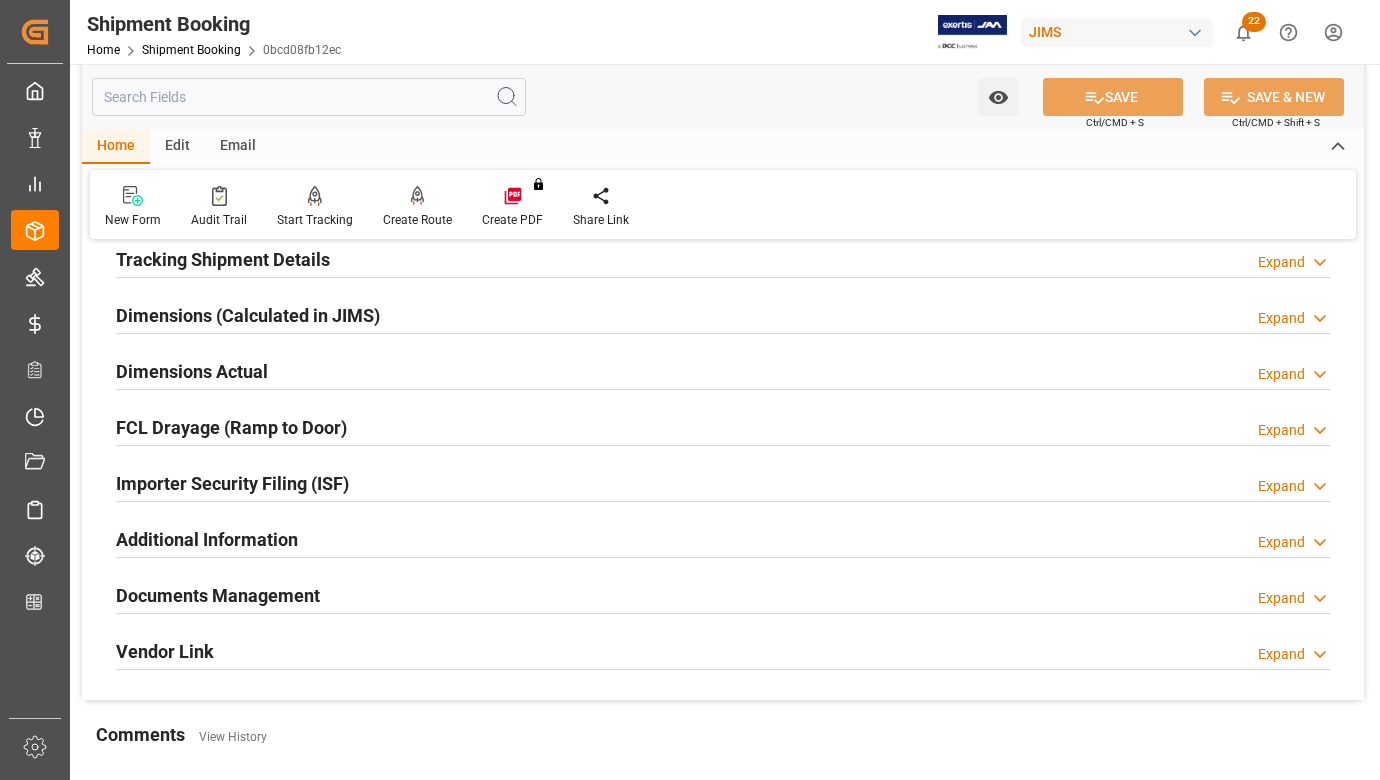 click on "Documents Management" at bounding box center (218, 595) 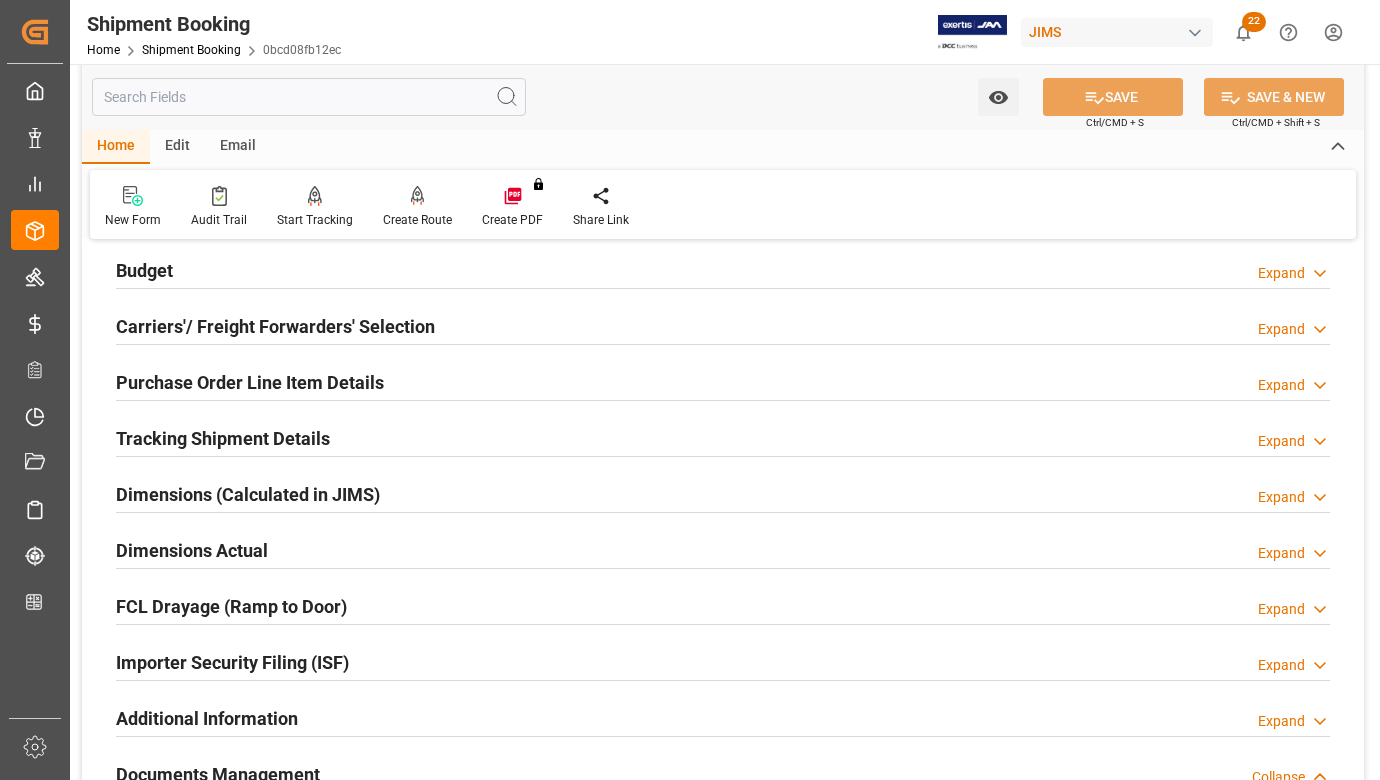 scroll, scrollTop: 200, scrollLeft: 0, axis: vertical 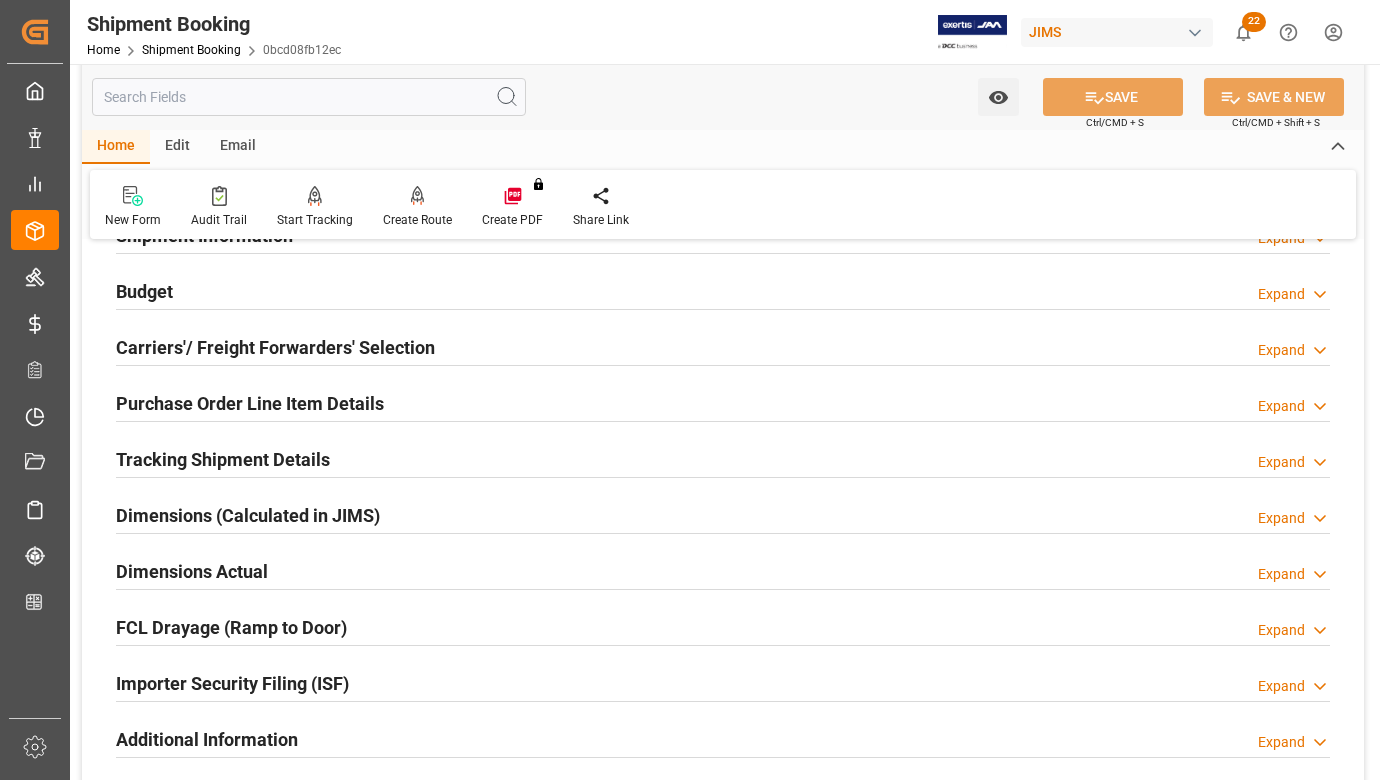 click on "Purchase Order Line Item Details" at bounding box center [250, 403] 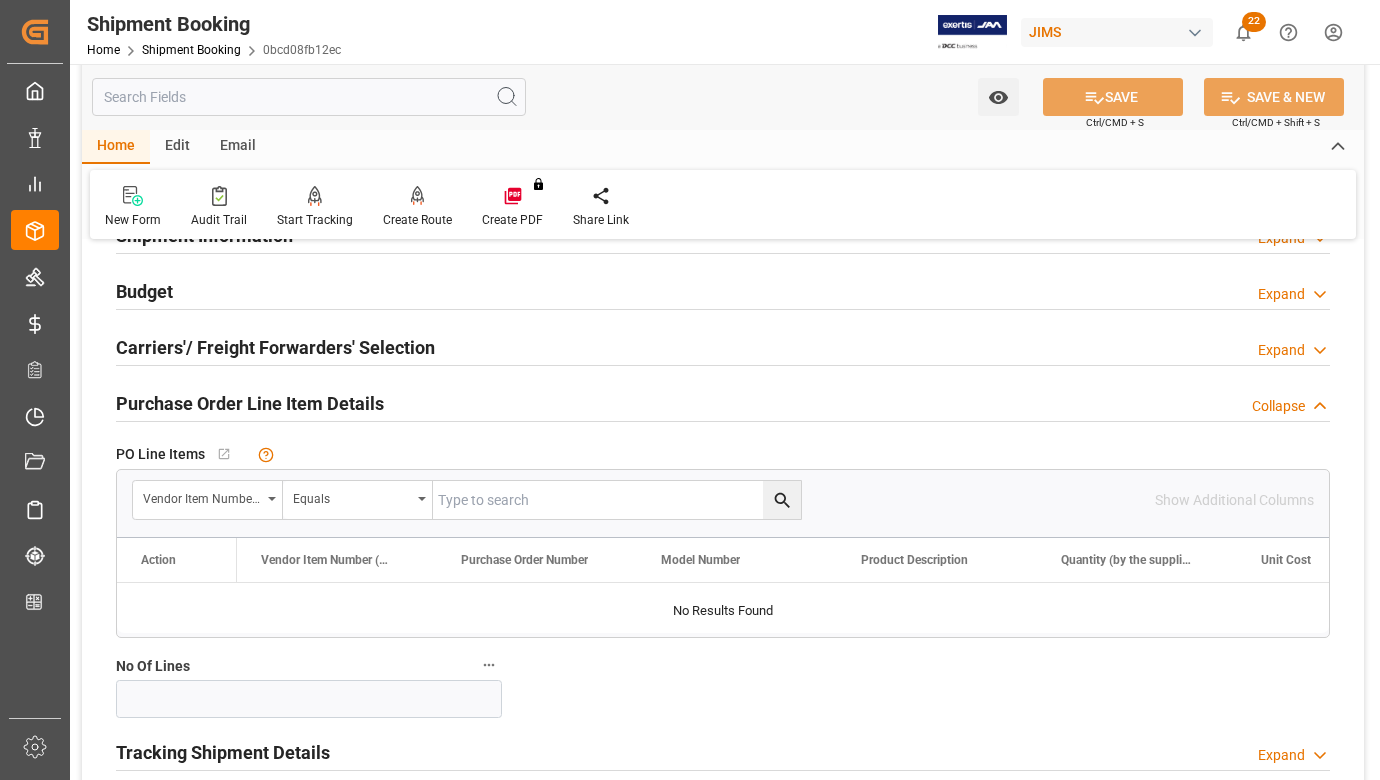 click on "Purchase Order Line Item Details" at bounding box center (250, 403) 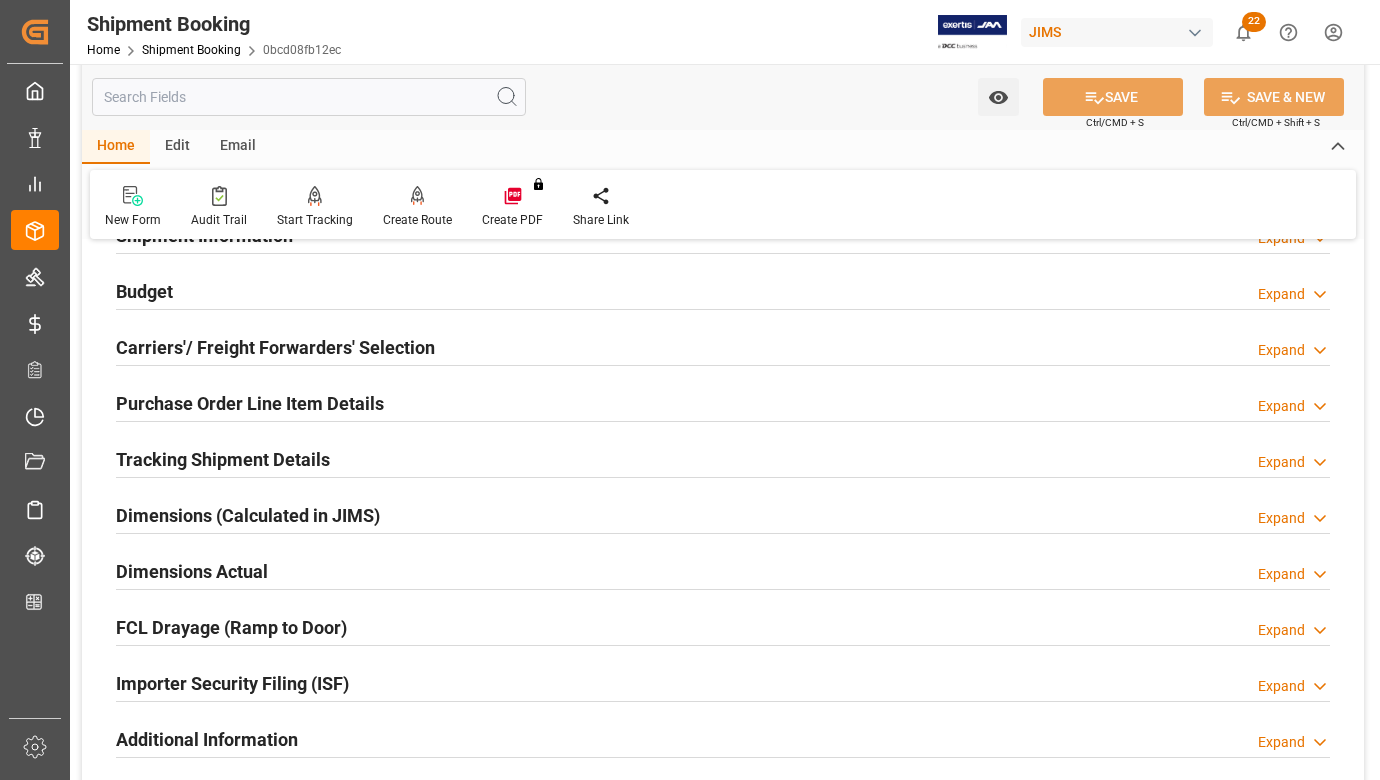 scroll, scrollTop: 0, scrollLeft: 0, axis: both 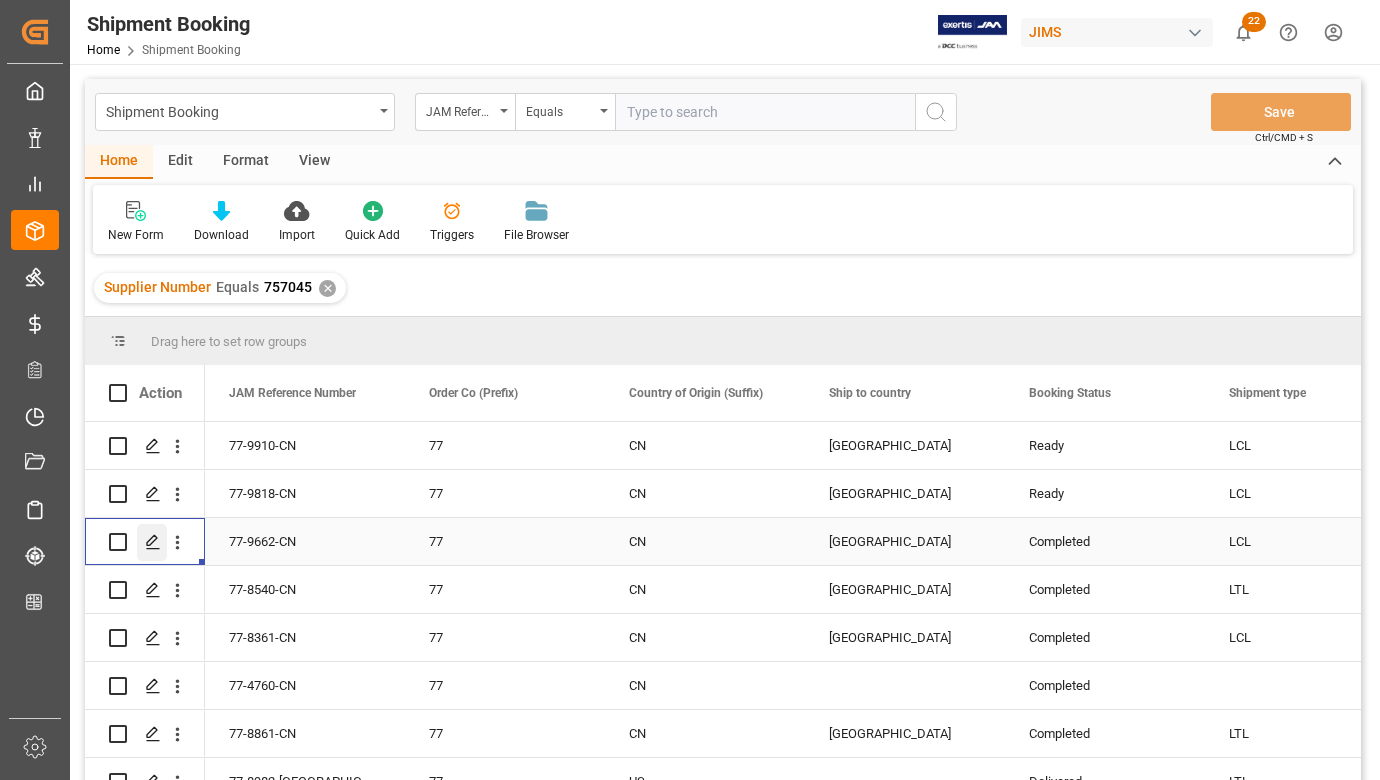 click 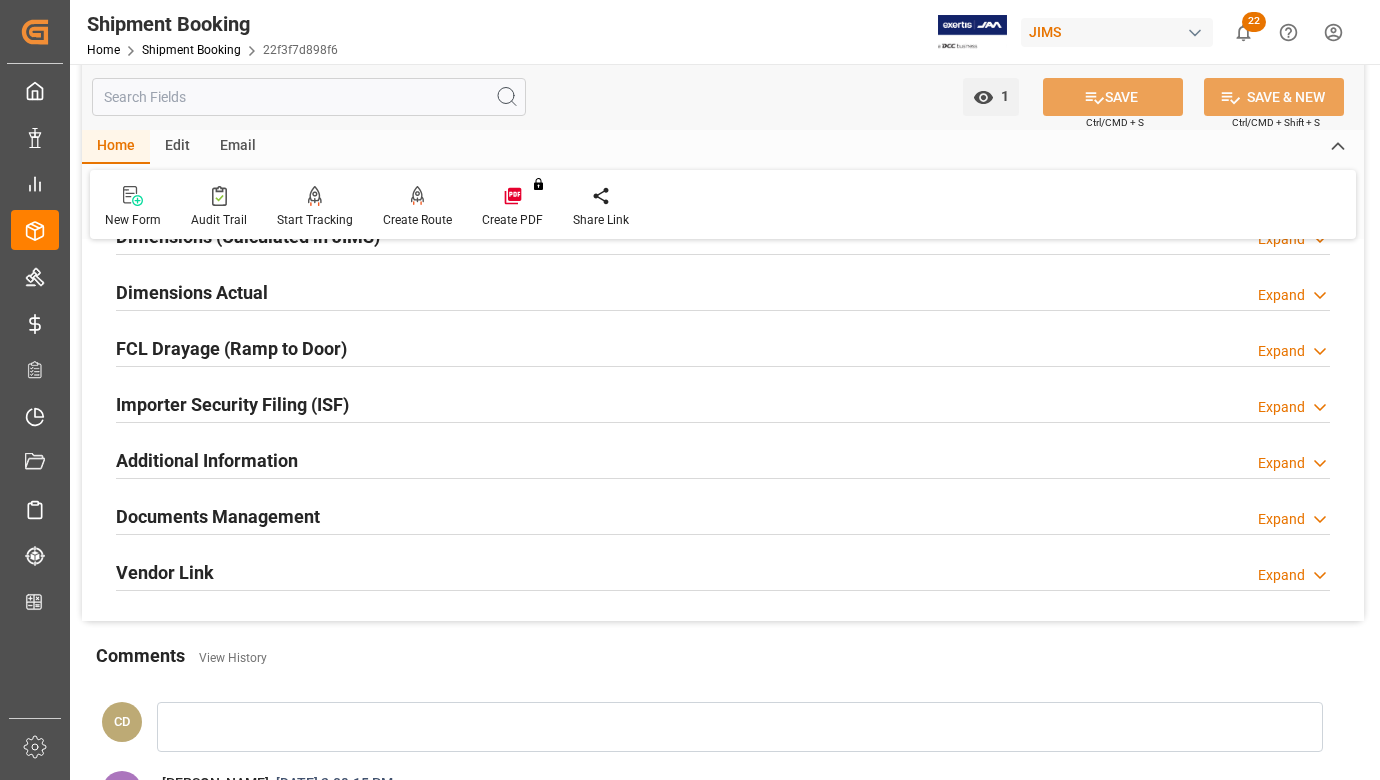 scroll, scrollTop: 500, scrollLeft: 0, axis: vertical 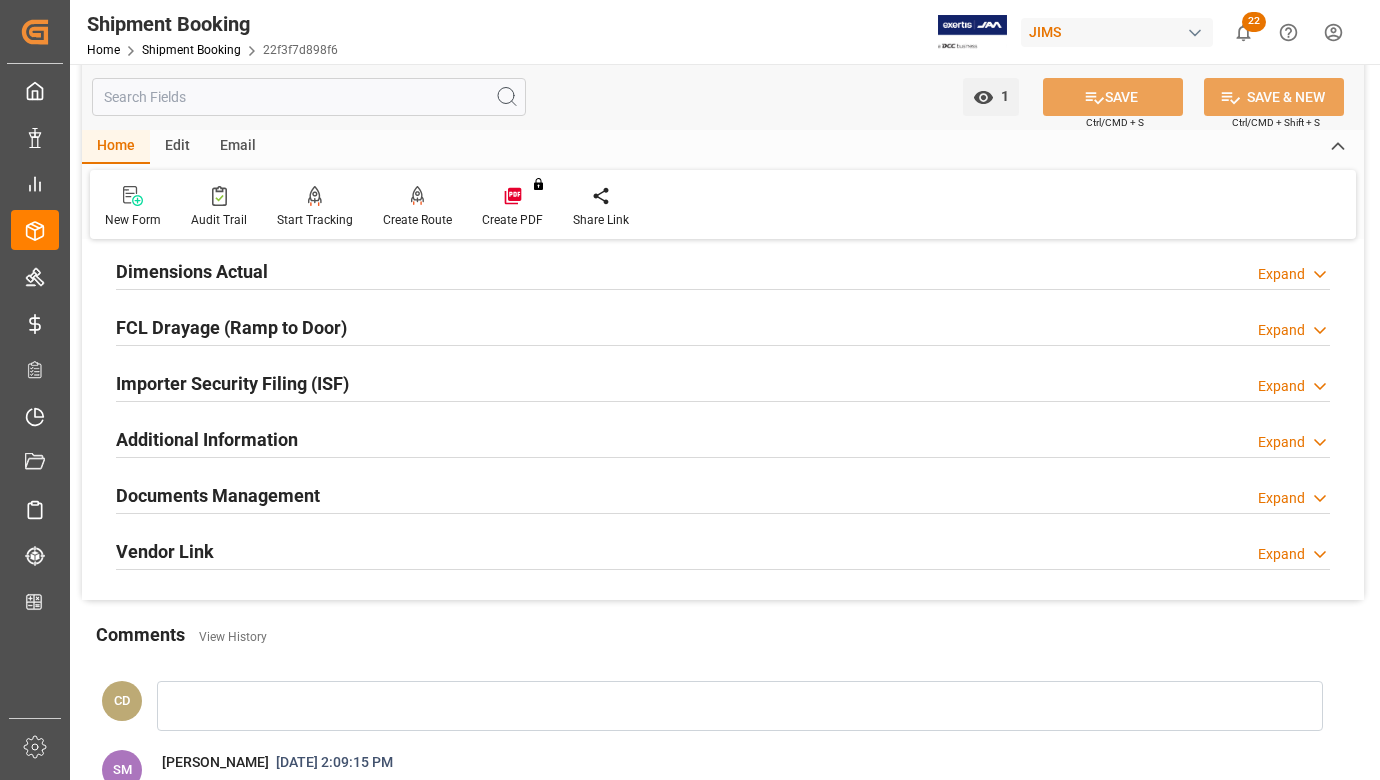 click on "Documents Management" at bounding box center [218, 495] 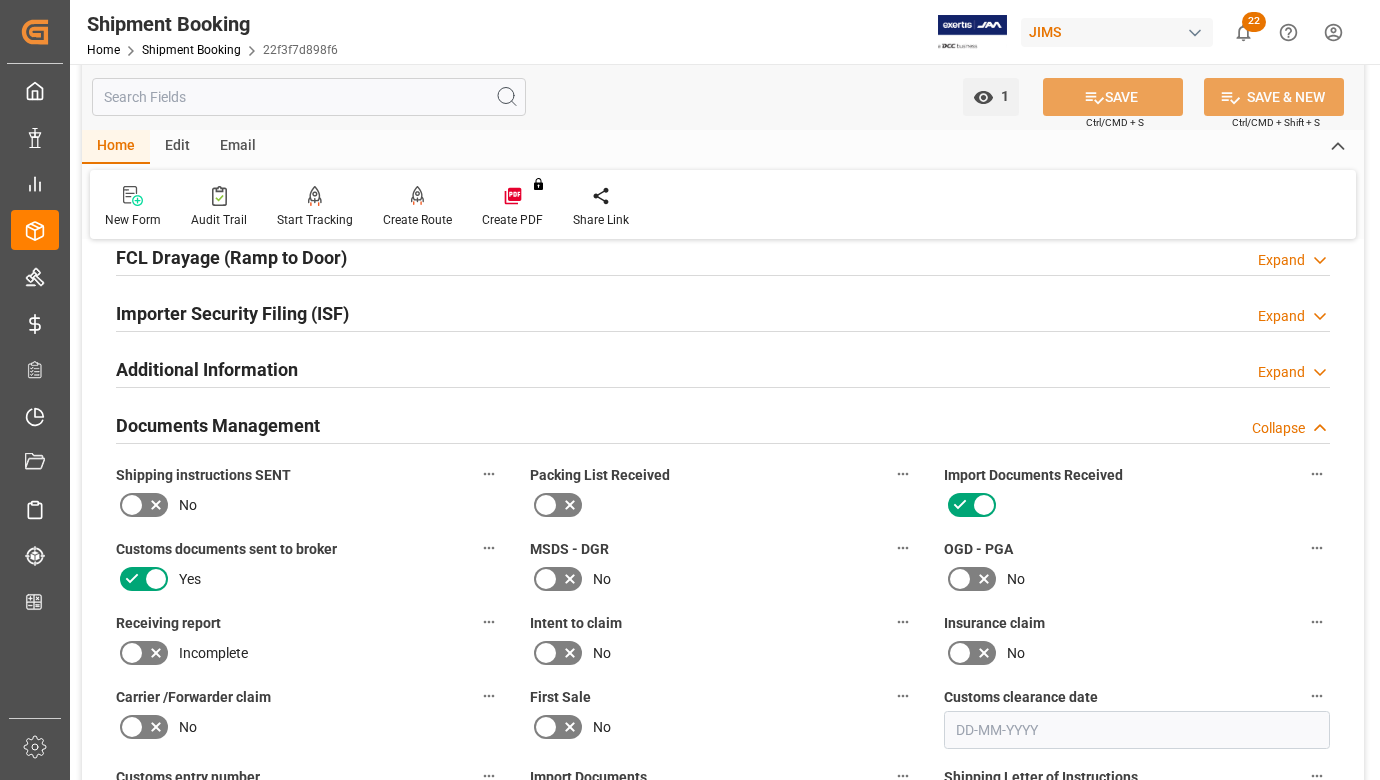 scroll, scrollTop: 700, scrollLeft: 0, axis: vertical 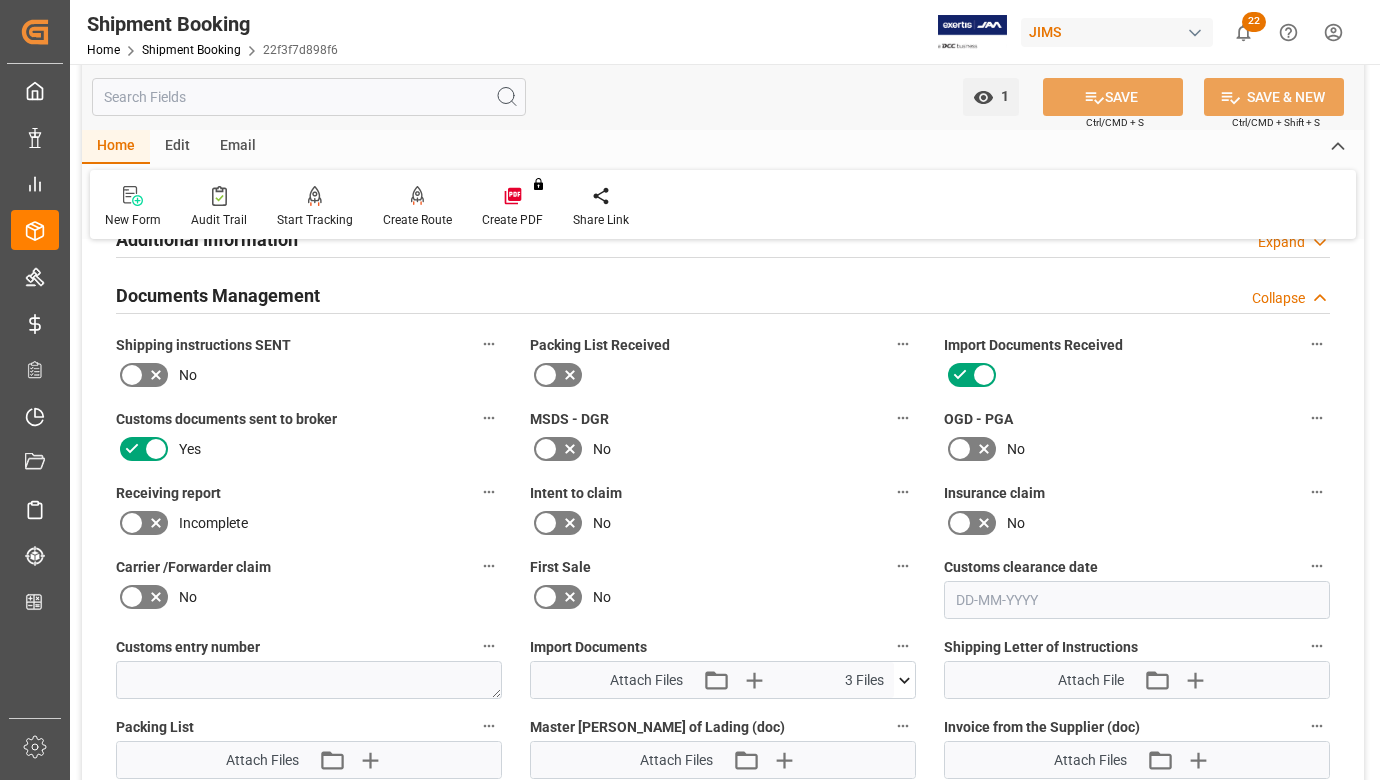 click 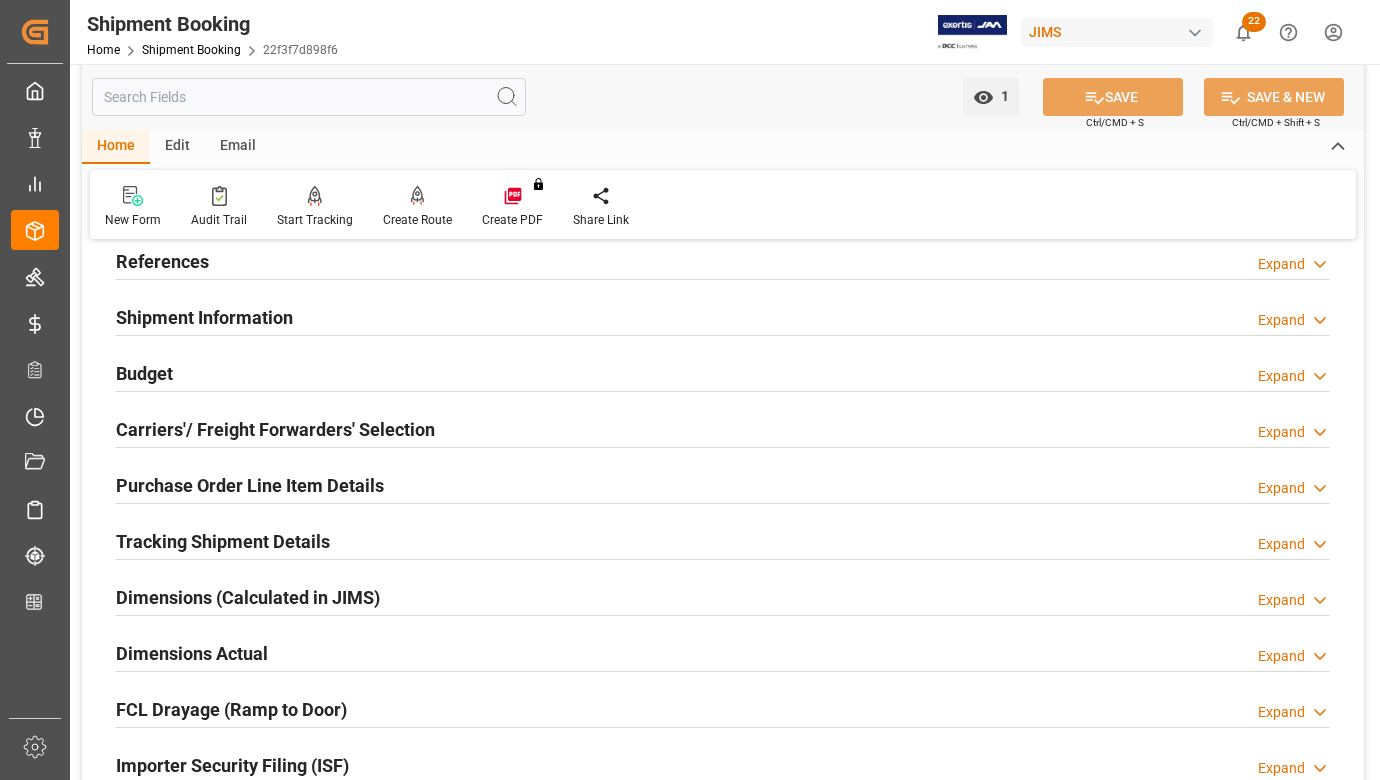scroll, scrollTop: 100, scrollLeft: 0, axis: vertical 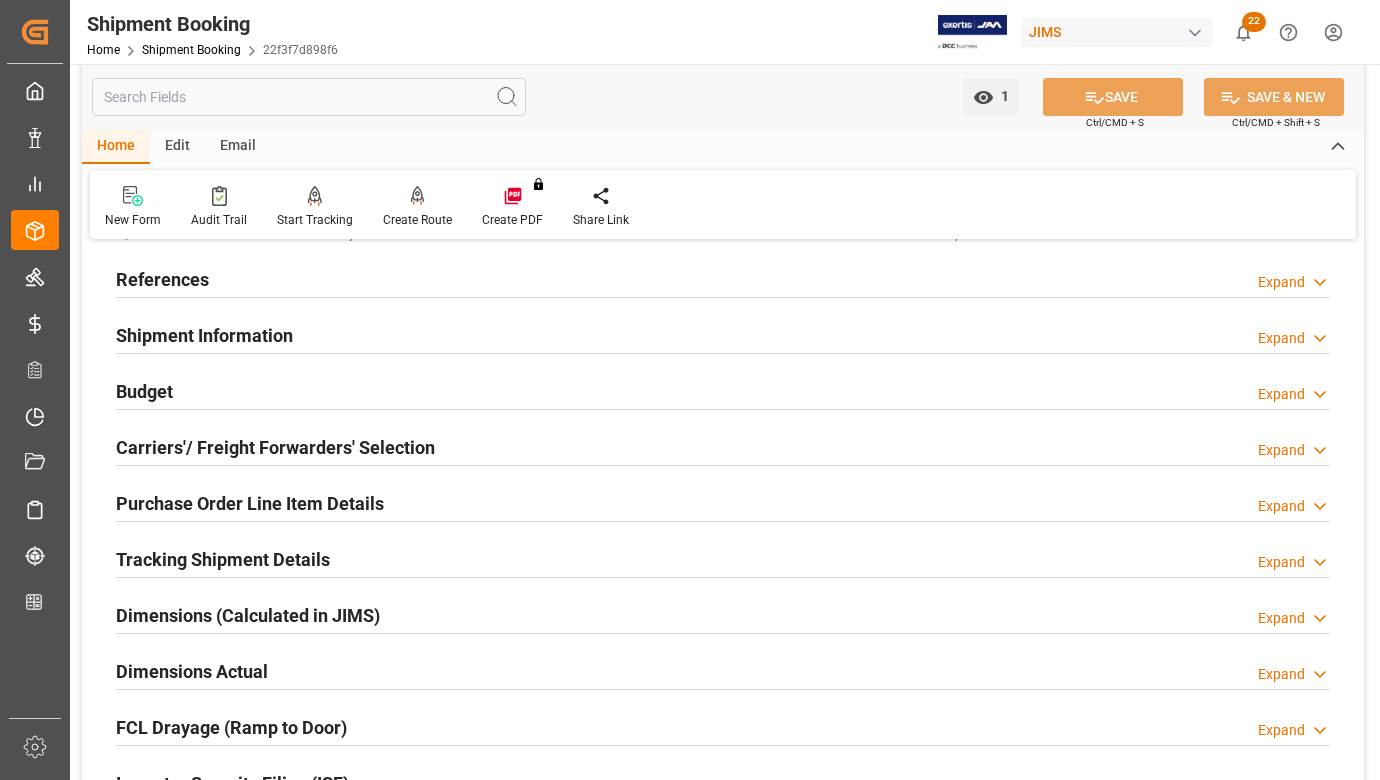 click on "Budget" at bounding box center [144, 391] 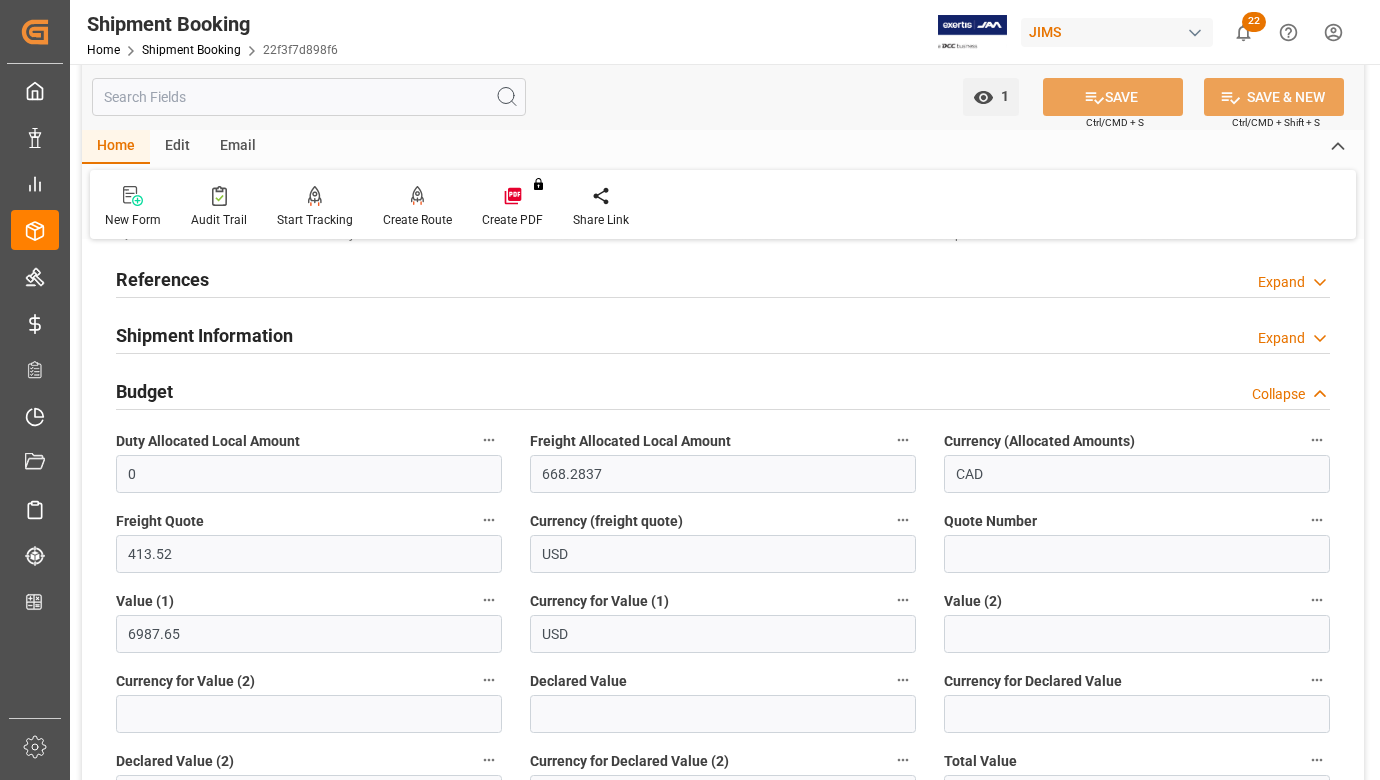 scroll, scrollTop: 0, scrollLeft: 0, axis: both 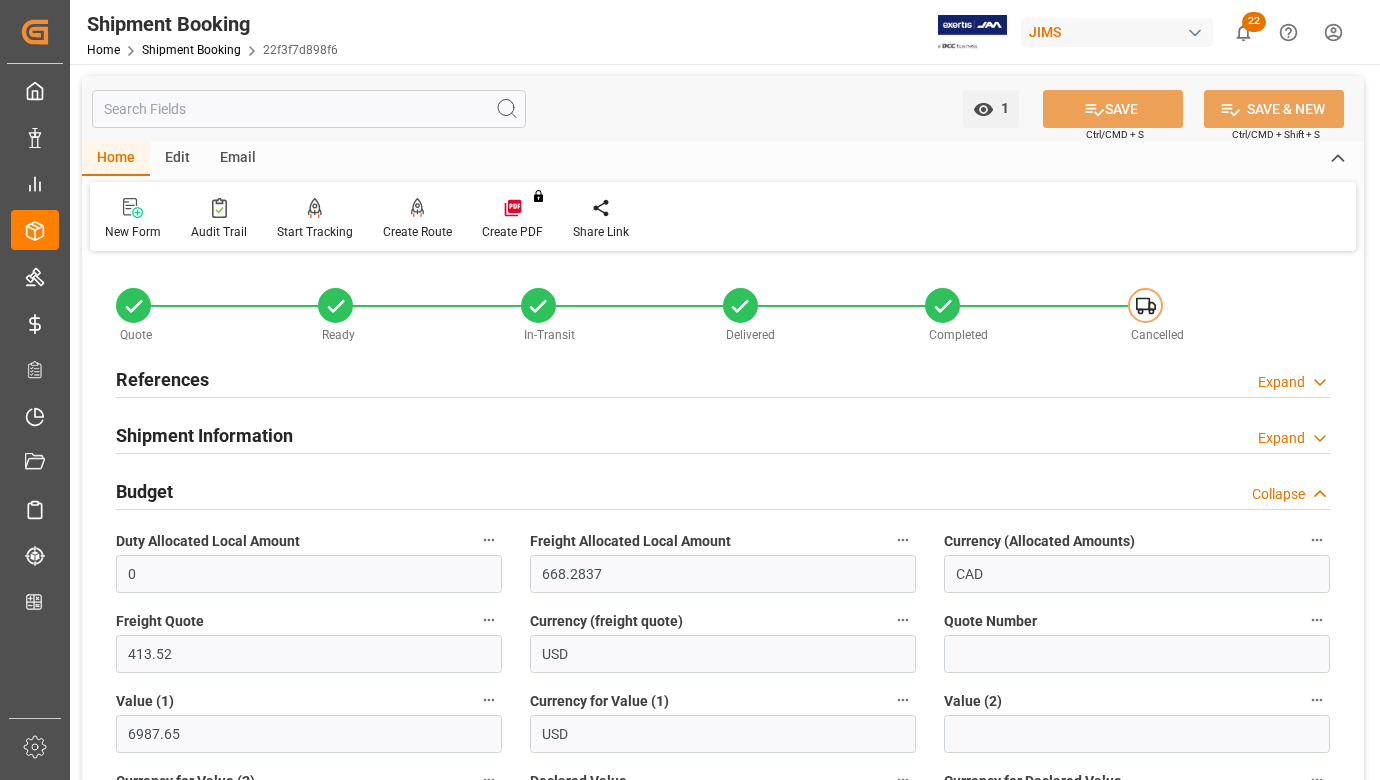 click on "References" at bounding box center (162, 379) 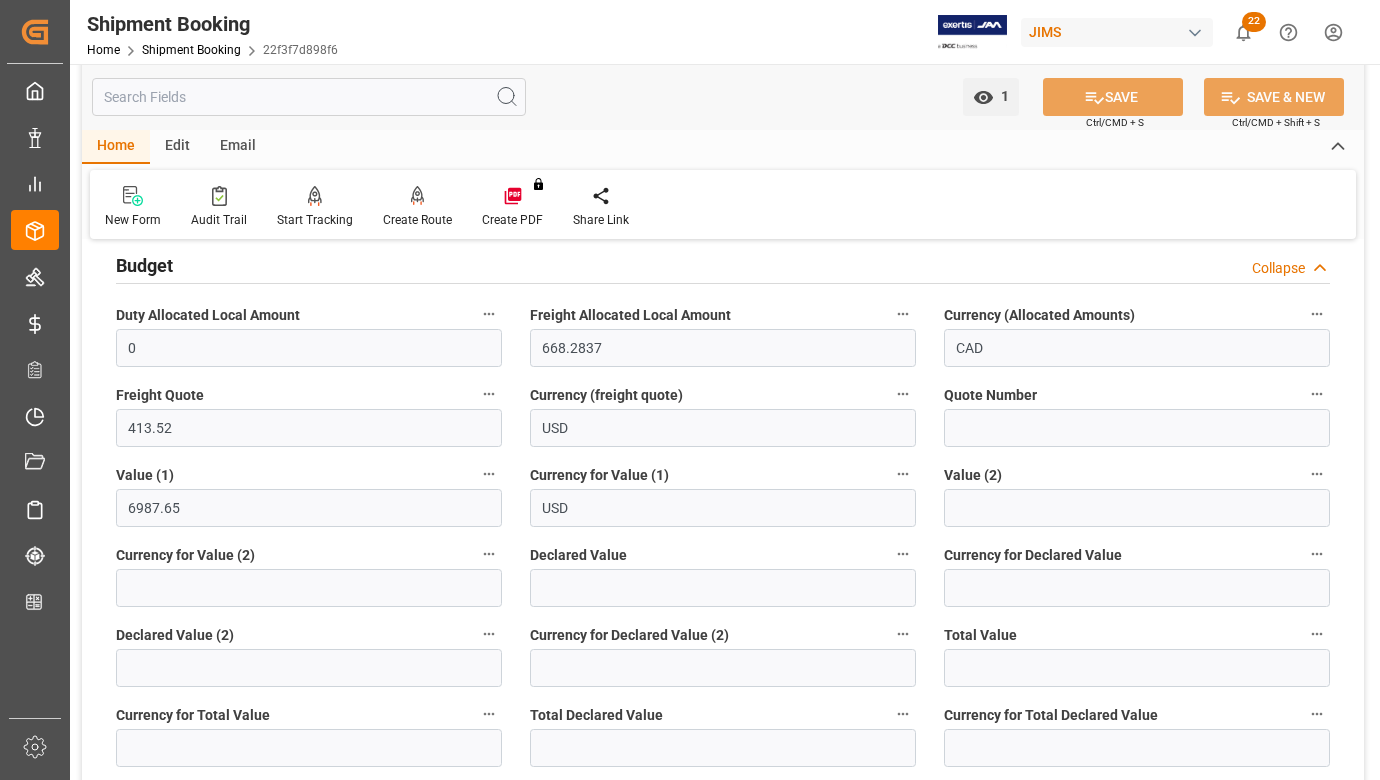 scroll, scrollTop: 800, scrollLeft: 0, axis: vertical 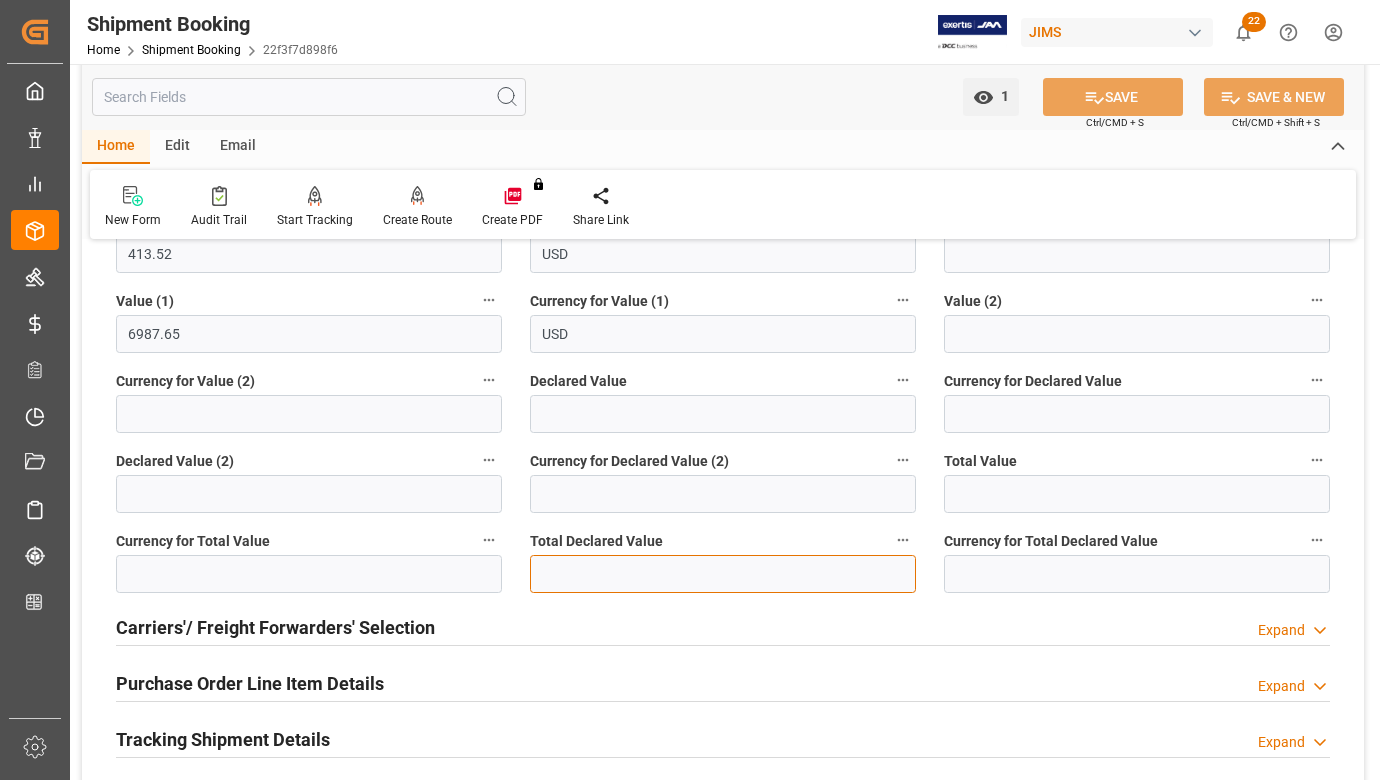 click at bounding box center [723, 574] 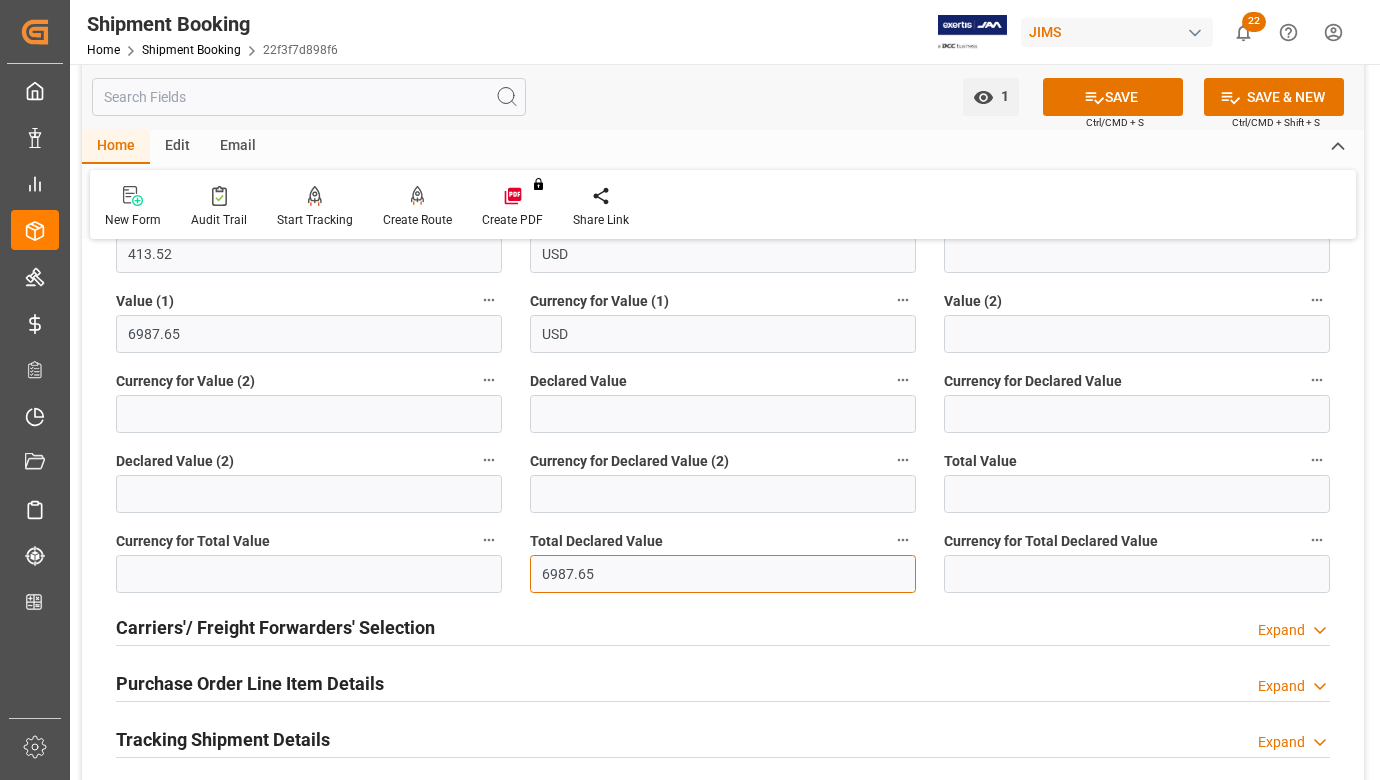 type on "6987.65" 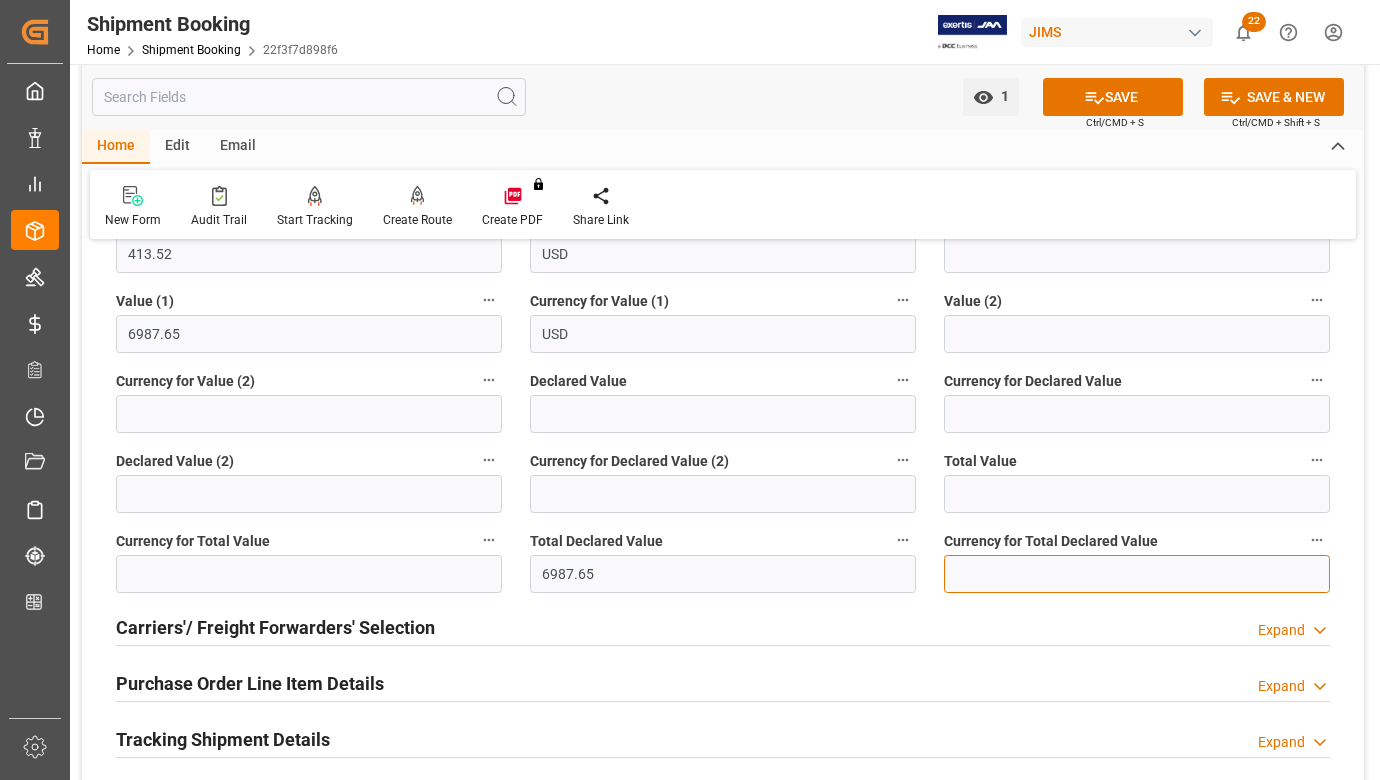 click at bounding box center [1137, 574] 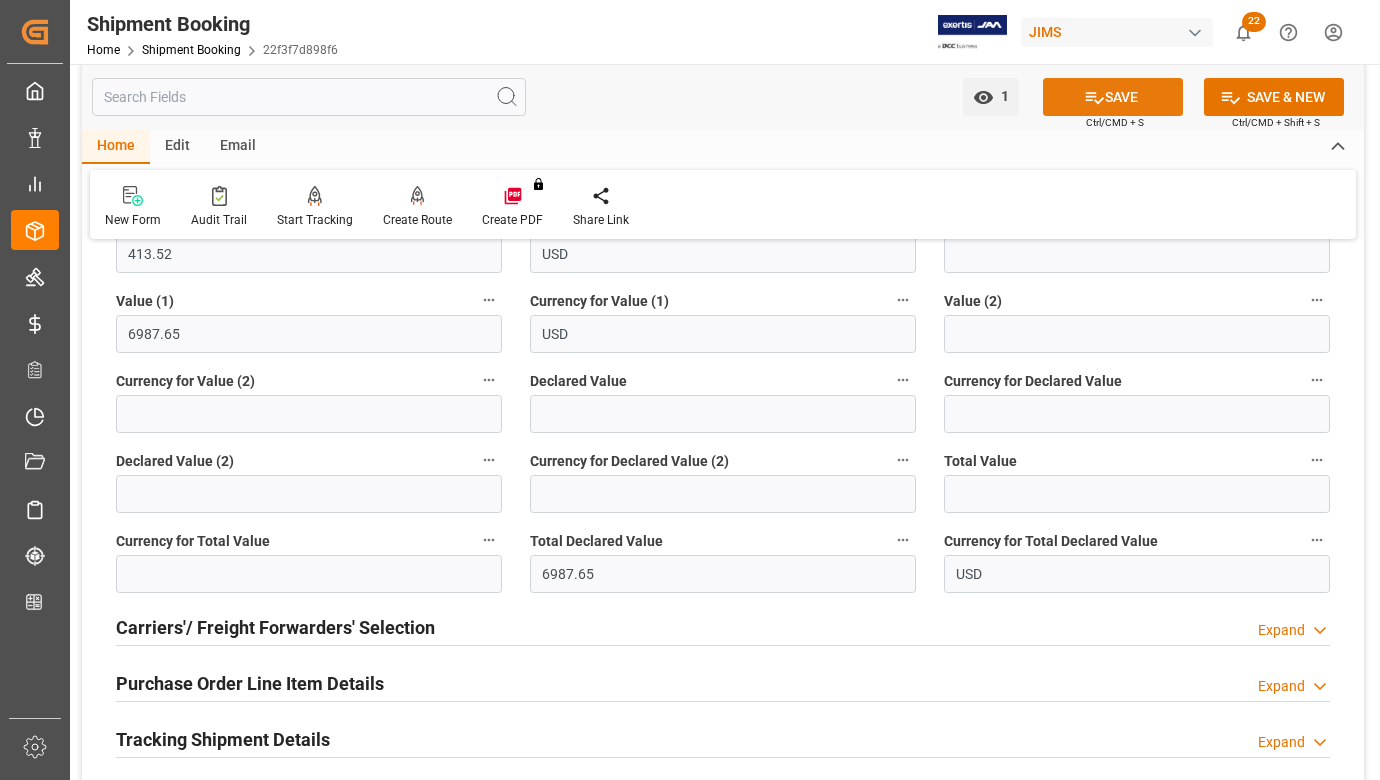 click on "SAVE" at bounding box center (1113, 97) 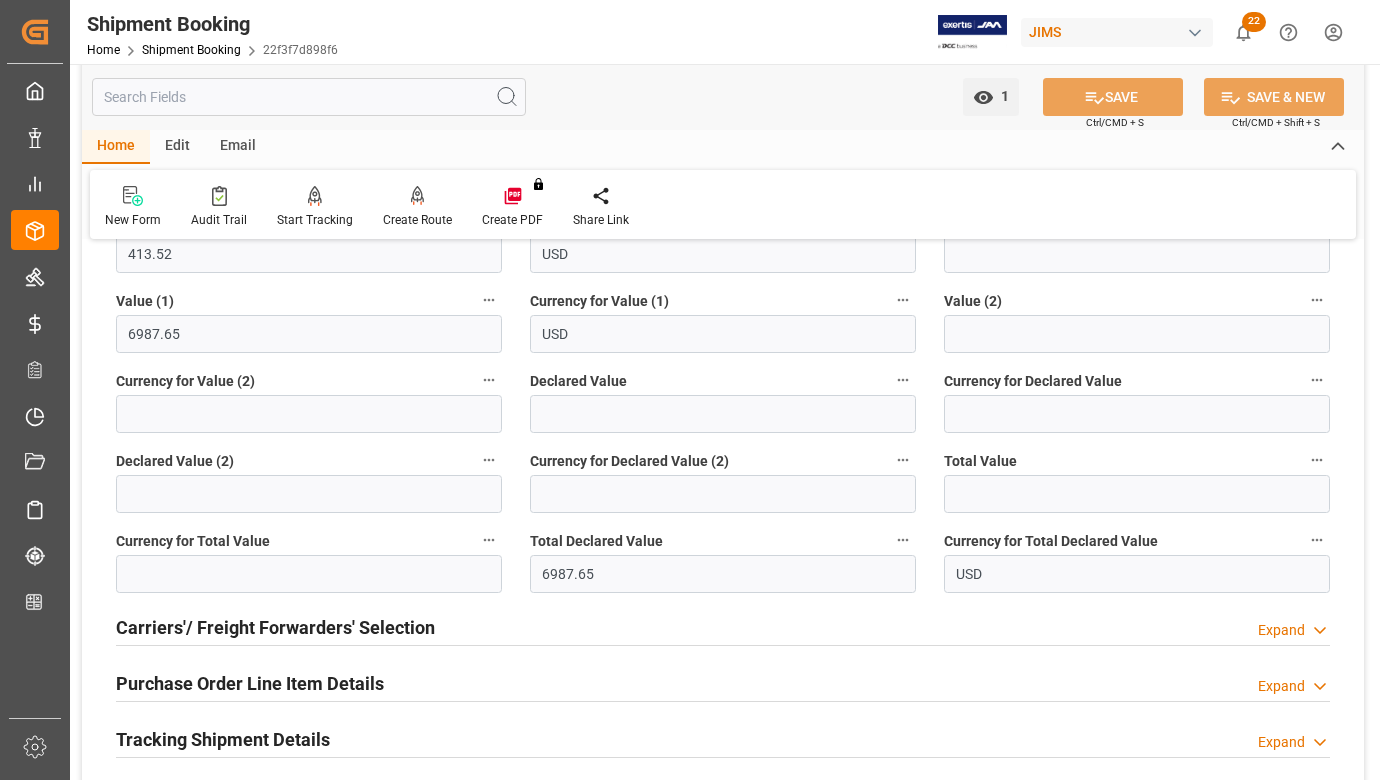 click on "Carriers'/ Freight Forwarders' Selection" at bounding box center [275, 627] 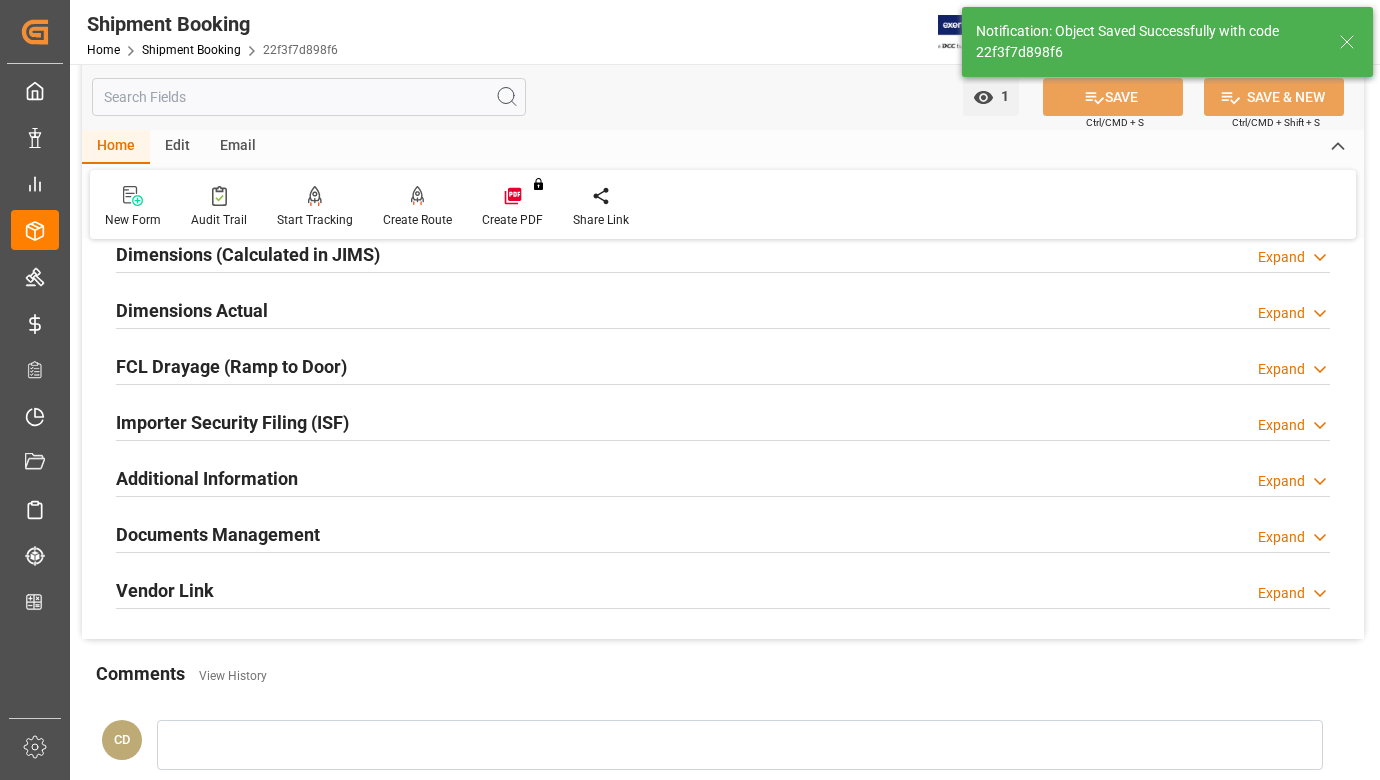 scroll, scrollTop: 289, scrollLeft: 0, axis: vertical 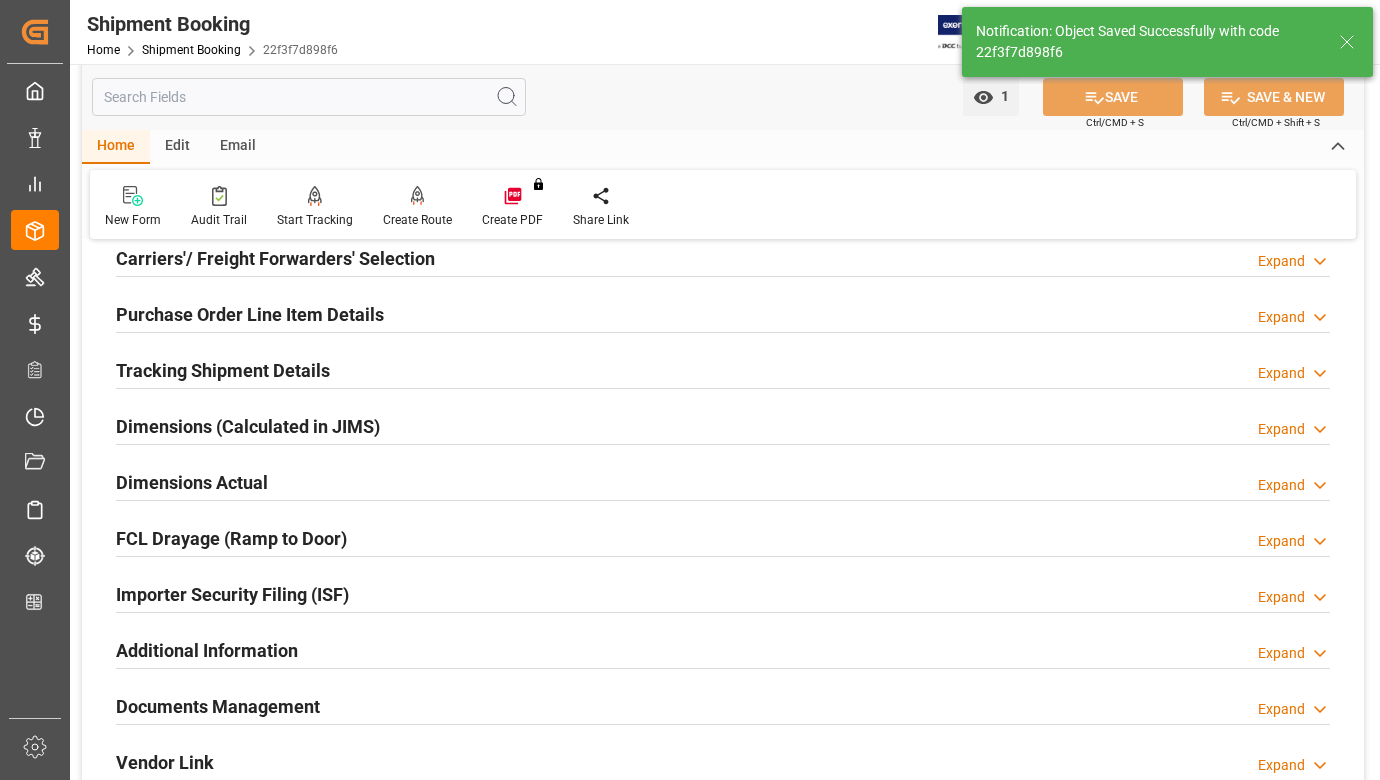 click on "Carriers'/ Freight Forwarders' Selection" at bounding box center [275, 258] 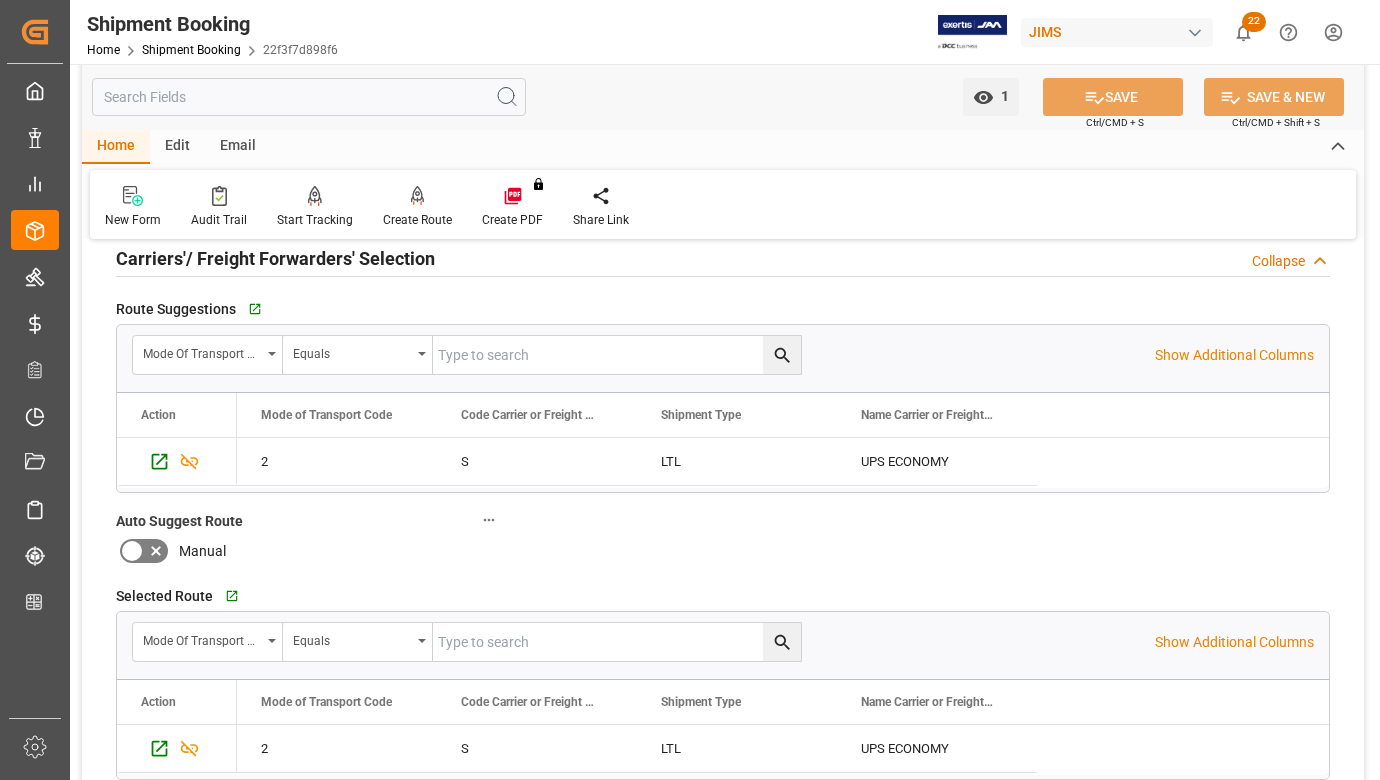 click on "Carriers'/ Freight Forwarders' Selection" at bounding box center [275, 258] 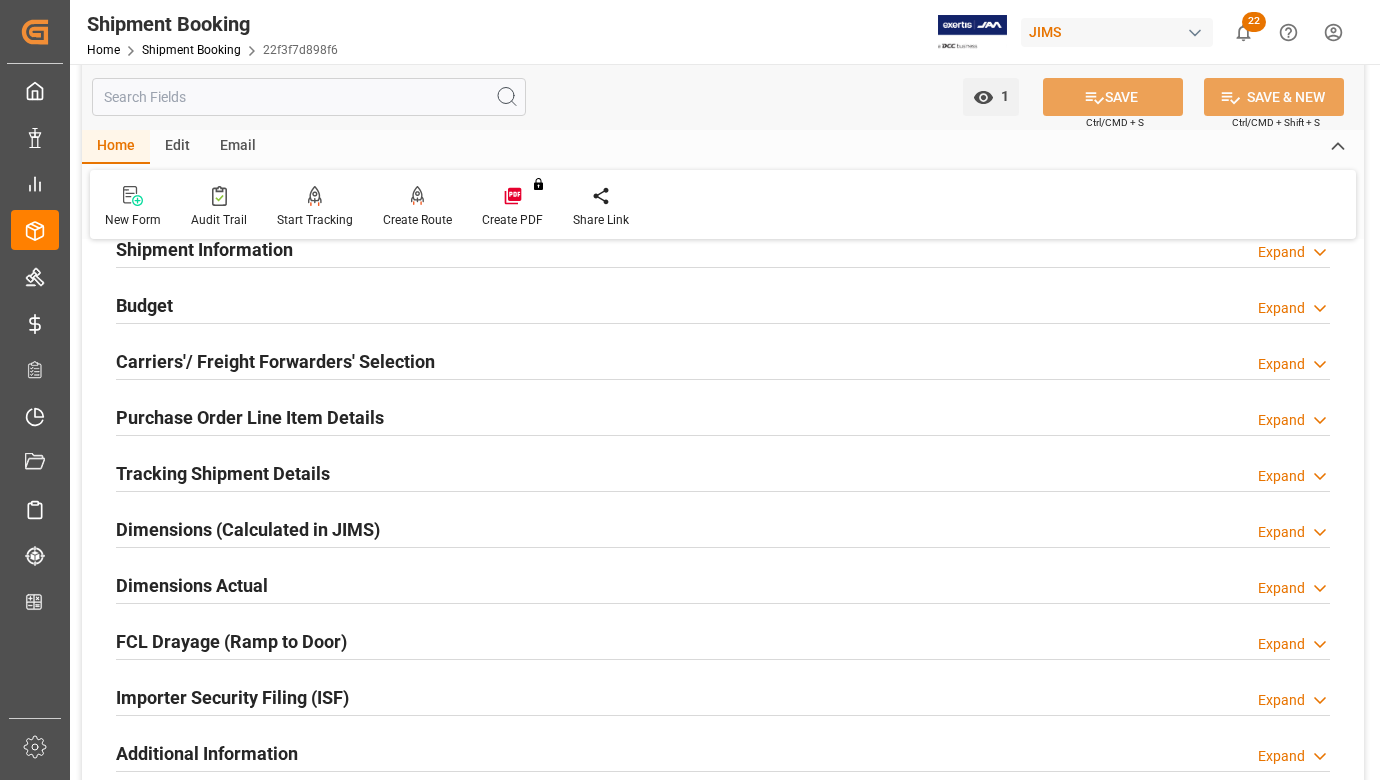 scroll, scrollTop: 89, scrollLeft: 0, axis: vertical 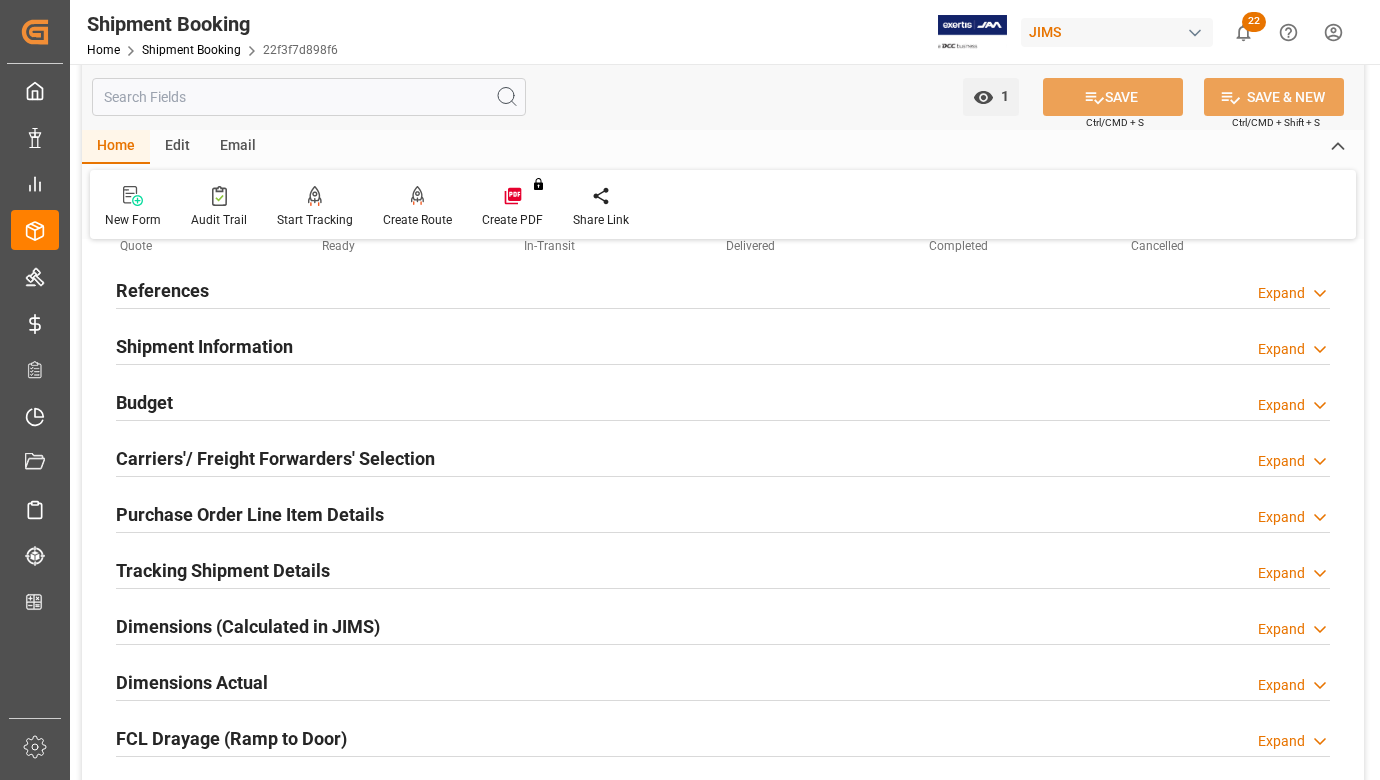 click on "Carriers'/ Freight Forwarders' Selection" at bounding box center [275, 458] 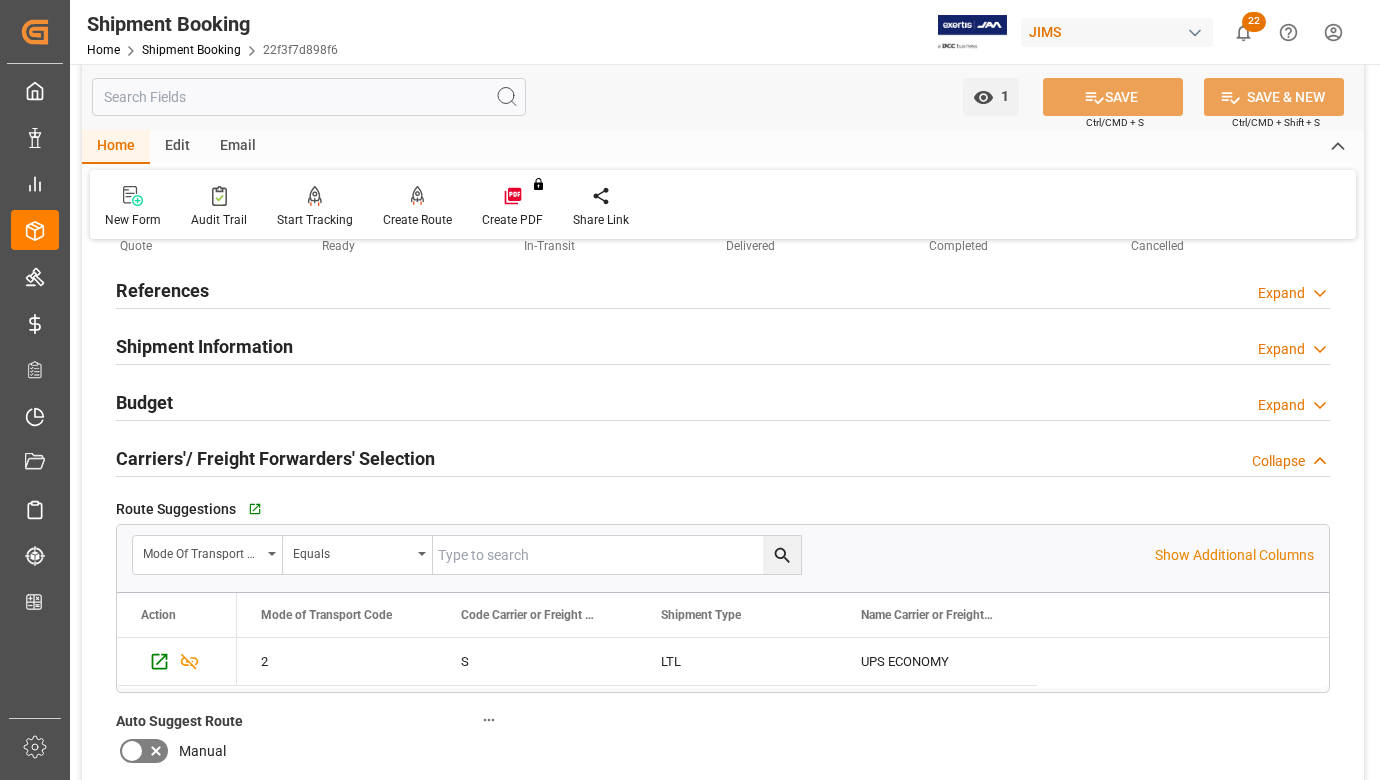click on "Carriers'/ Freight Forwarders' Selection" at bounding box center [275, 458] 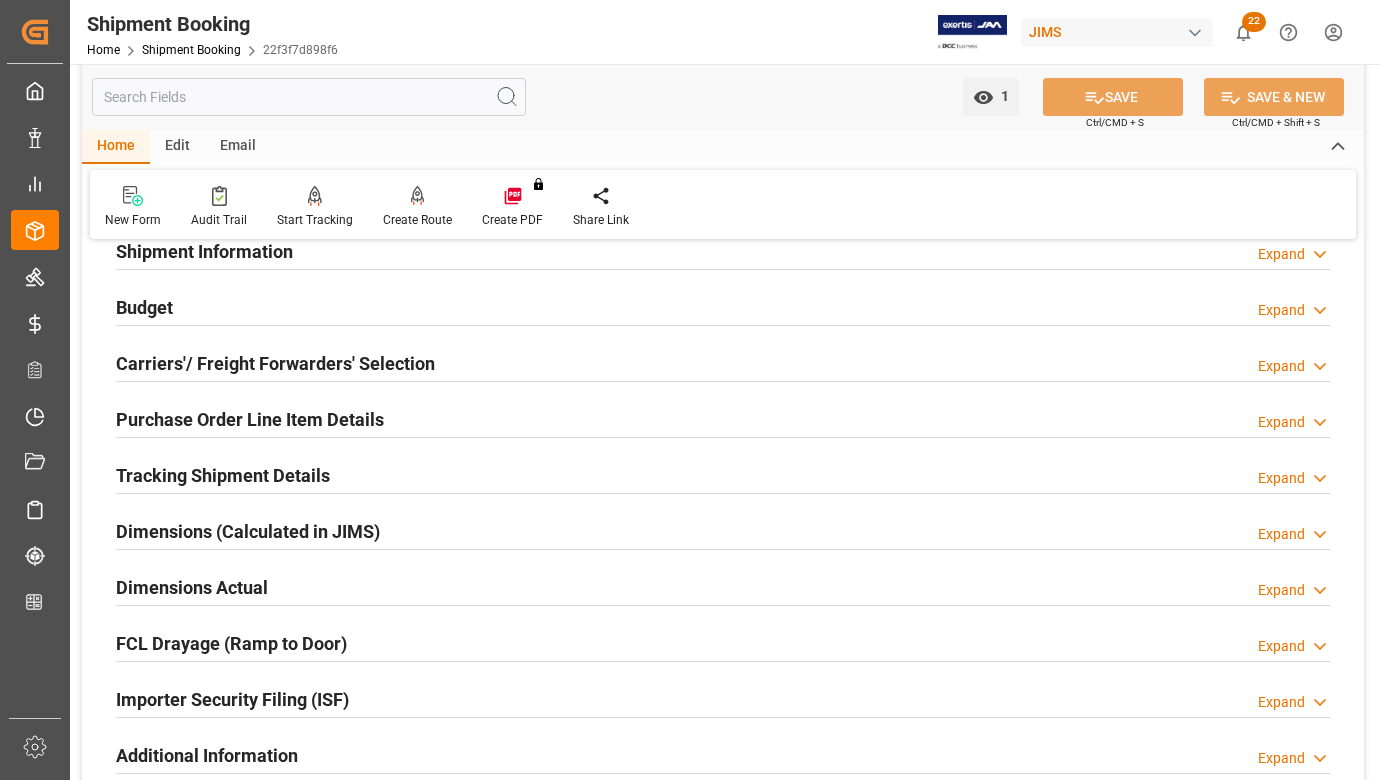 scroll, scrollTop: 289, scrollLeft: 0, axis: vertical 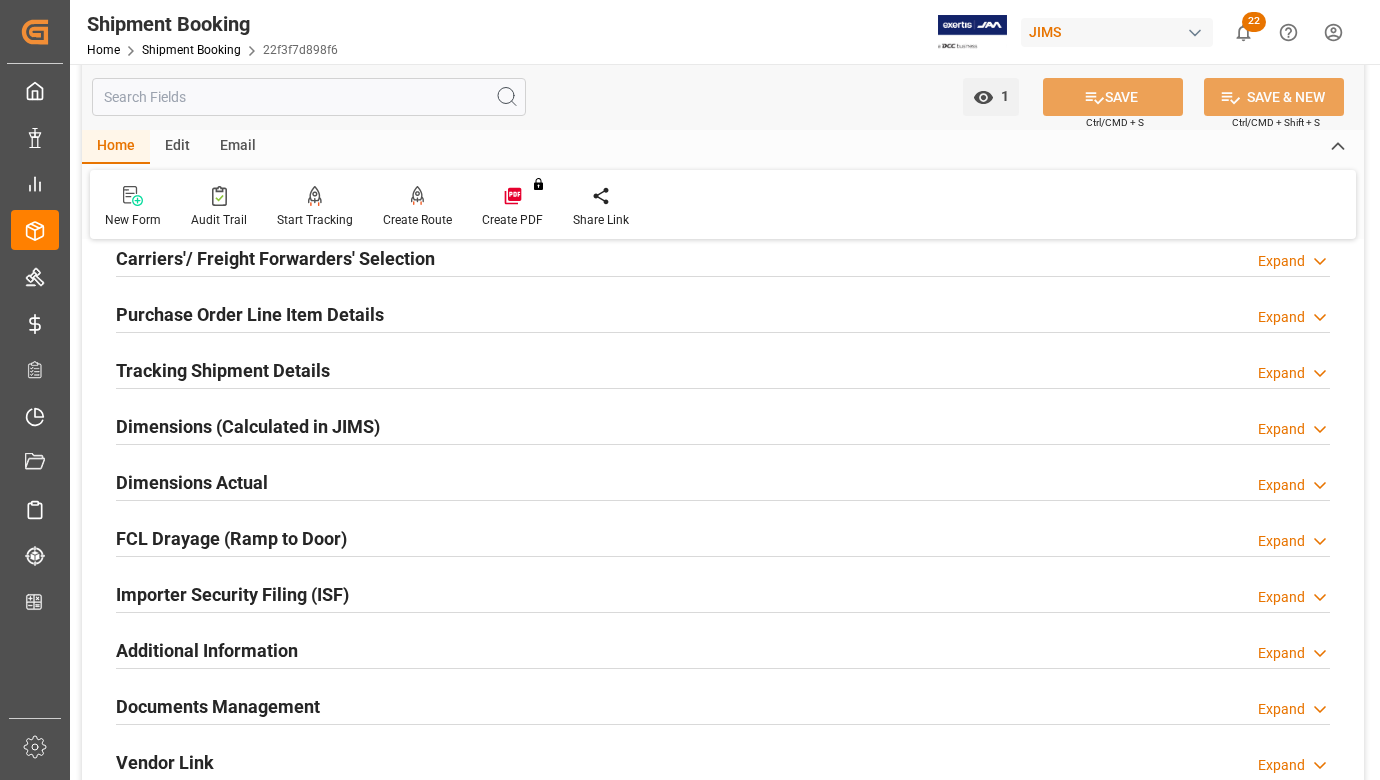 click on "Documents Management" at bounding box center (218, 706) 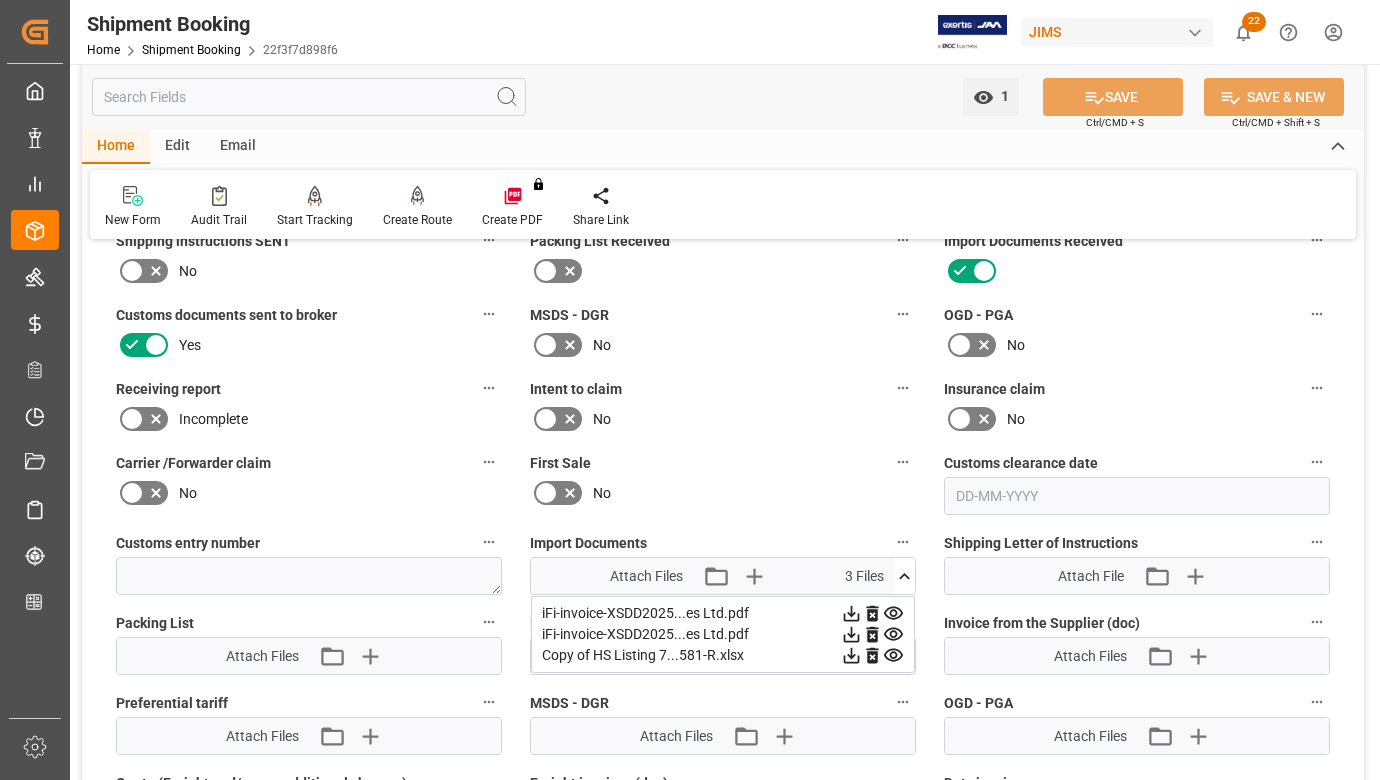 scroll, scrollTop: 889, scrollLeft: 0, axis: vertical 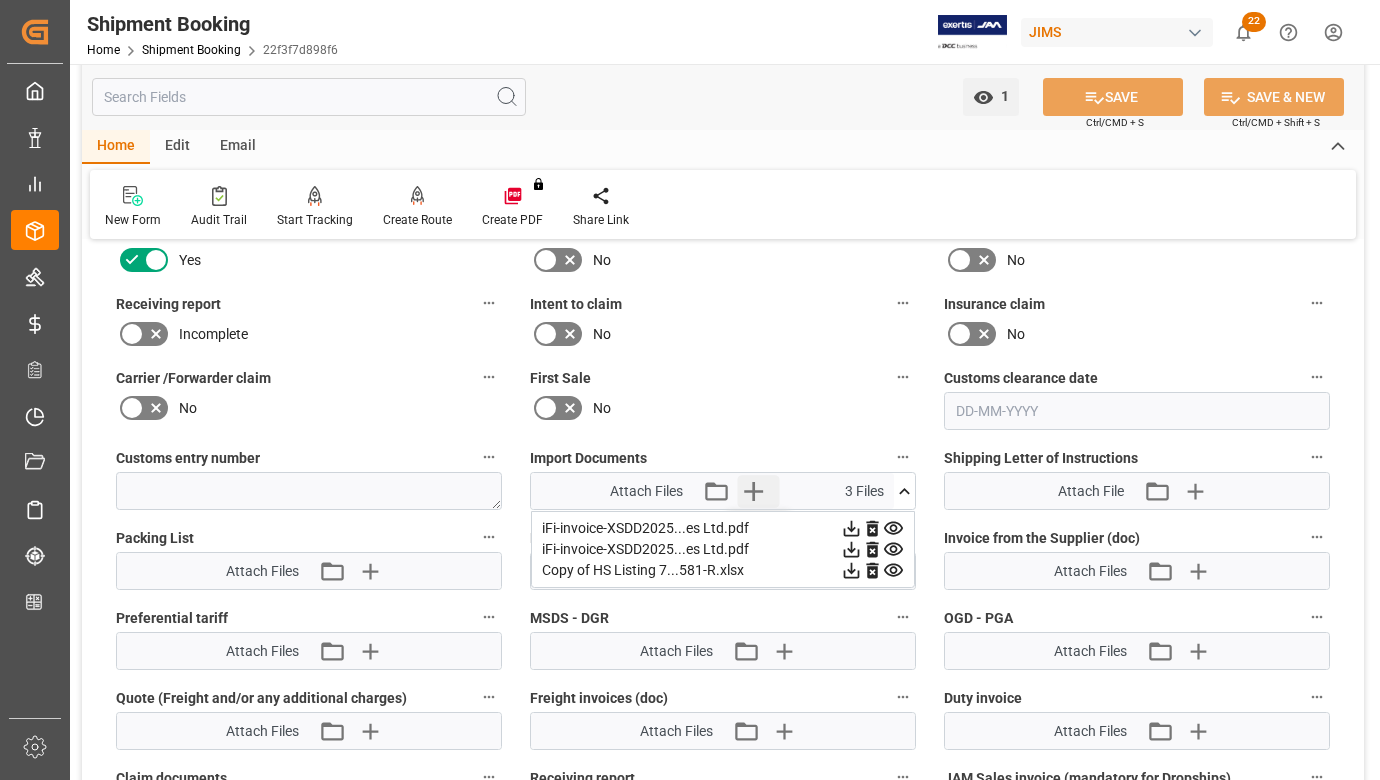 click 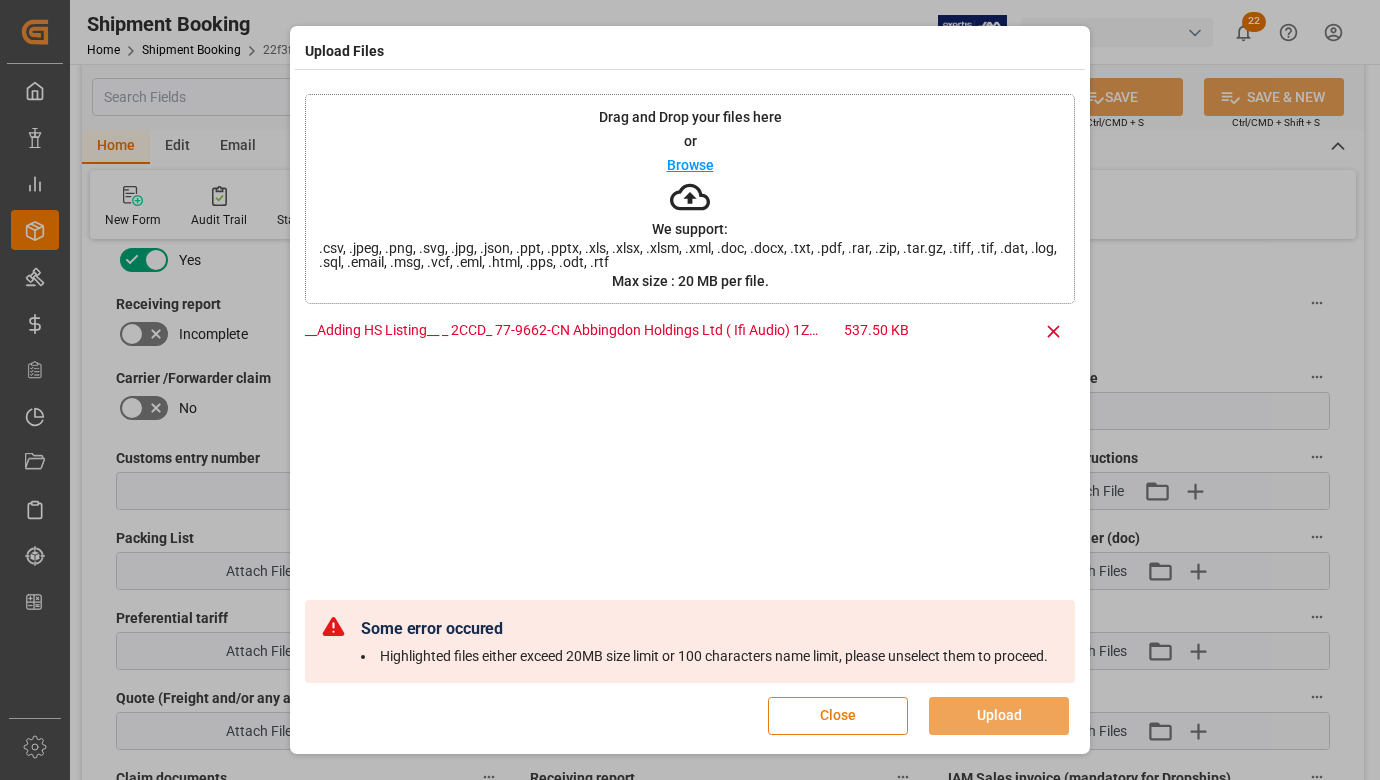 click on "Close" at bounding box center [838, 716] 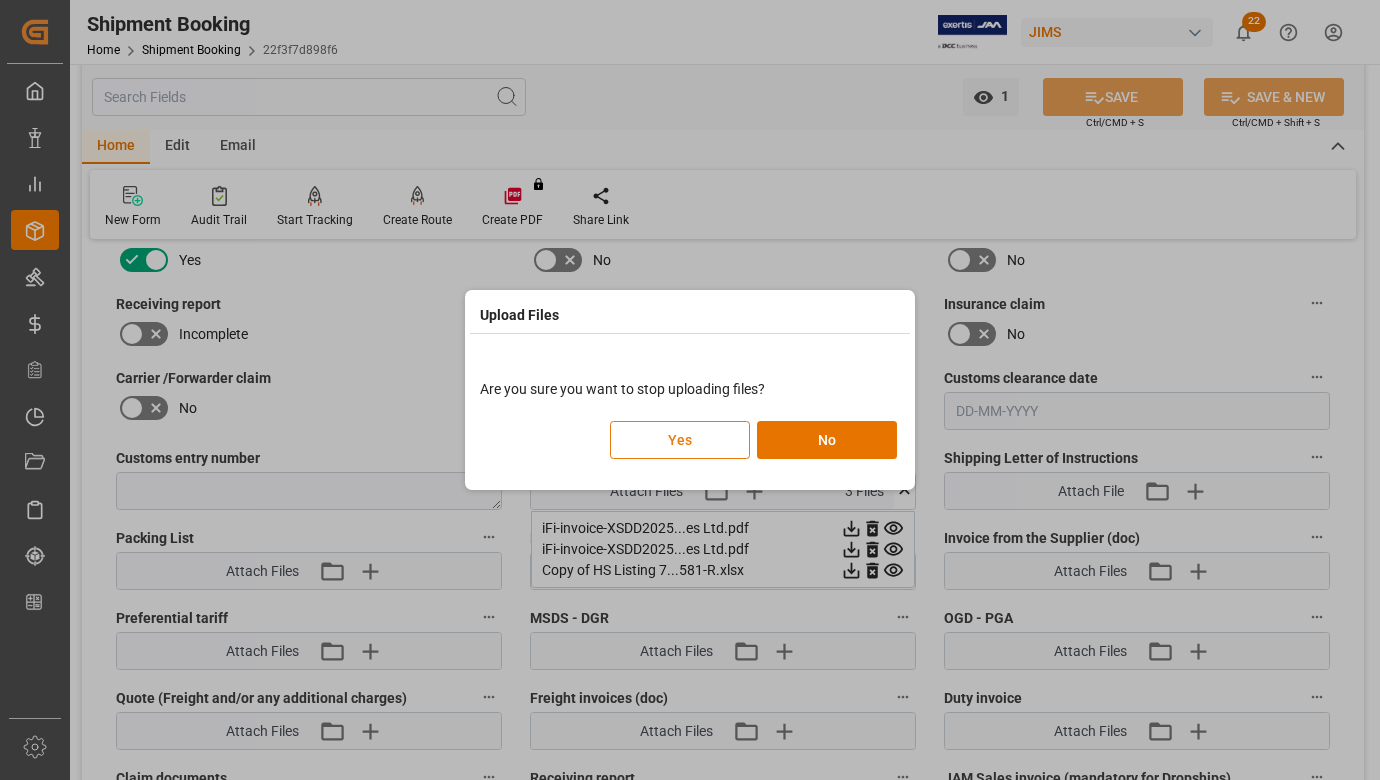 click on "Yes" at bounding box center [680, 440] 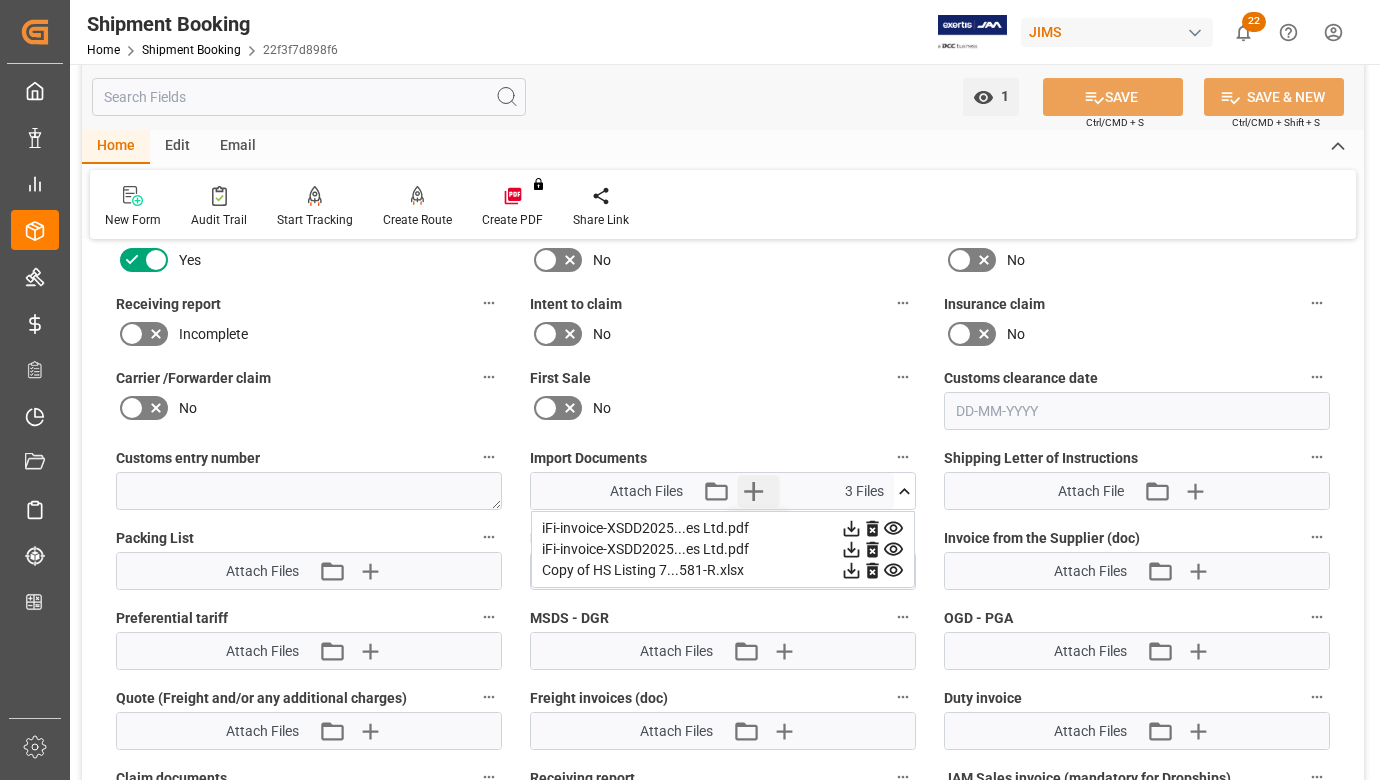 click 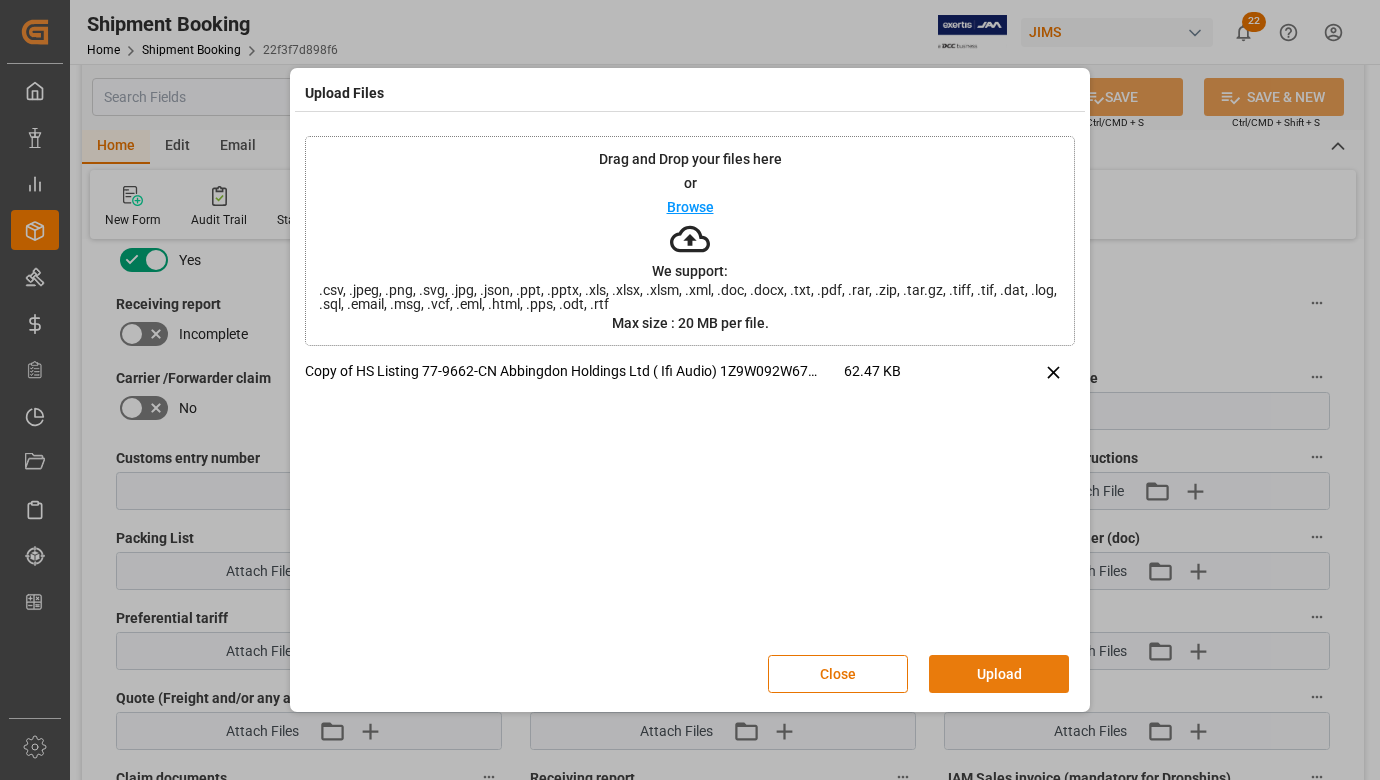 click on "Upload" at bounding box center [999, 674] 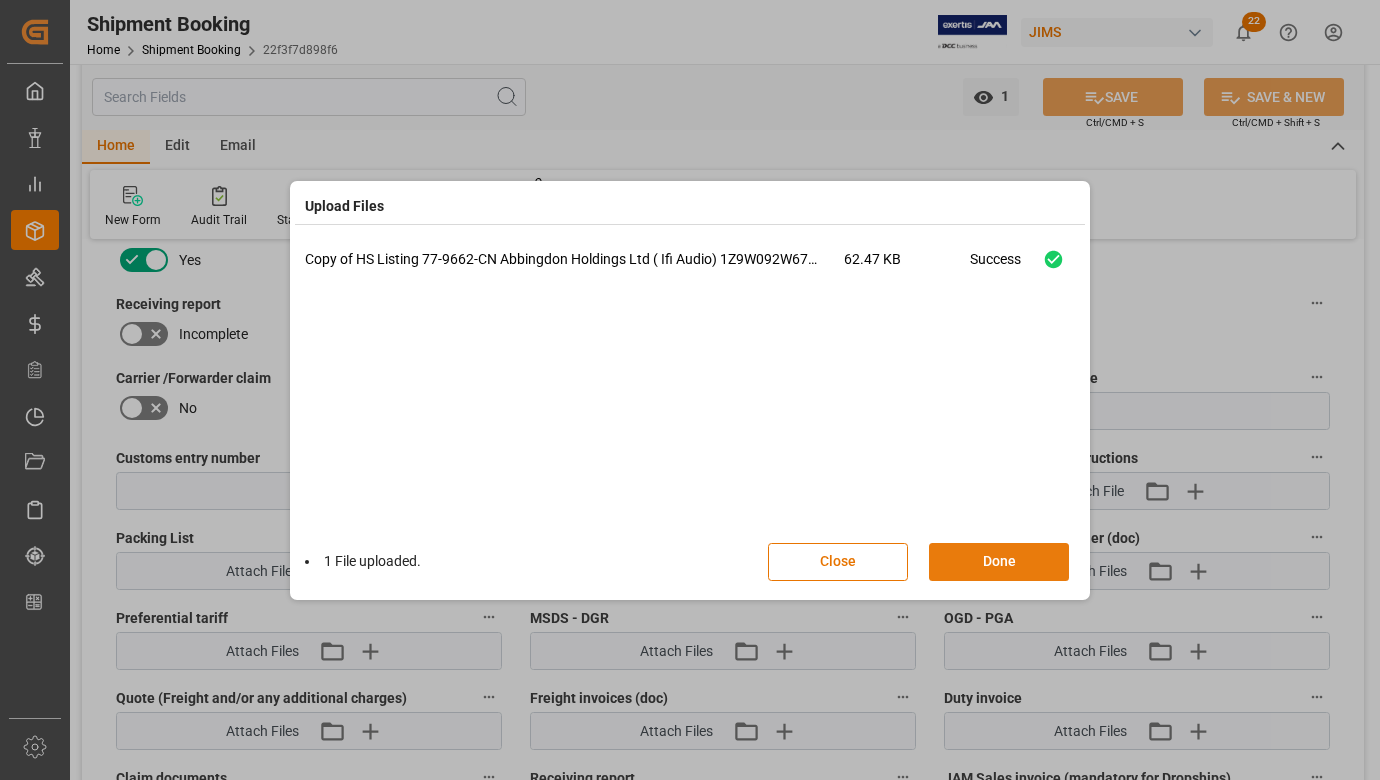 click on "Done" at bounding box center [999, 562] 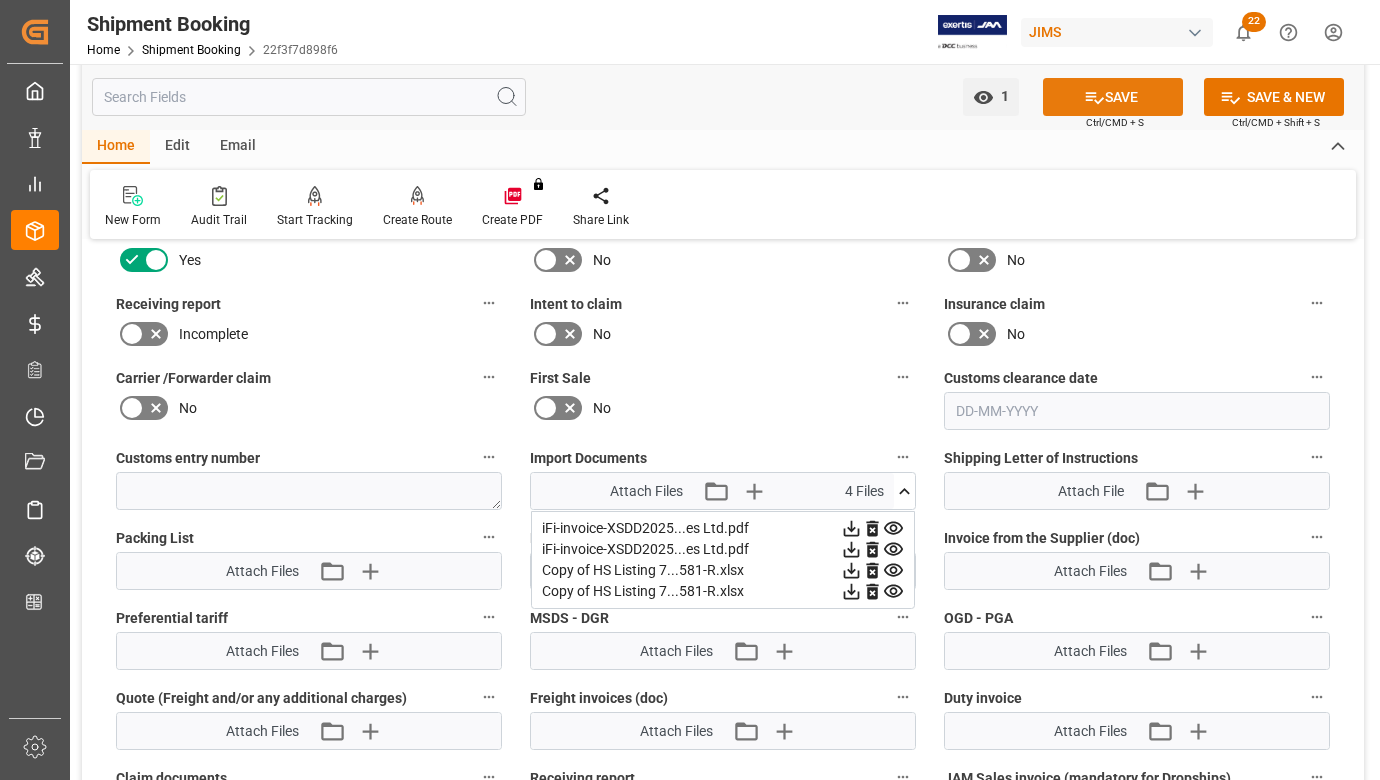 click on "SAVE" at bounding box center [1113, 97] 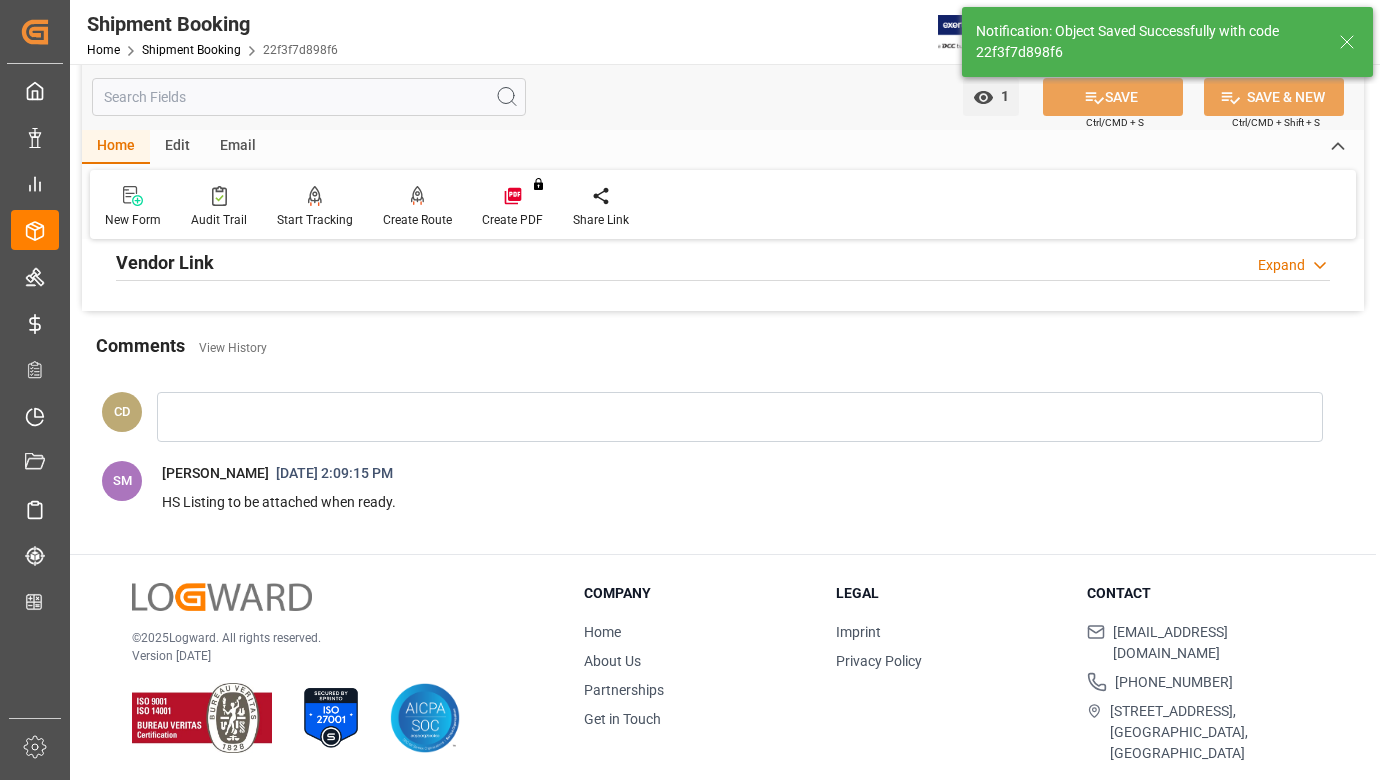 scroll, scrollTop: 589, scrollLeft: 0, axis: vertical 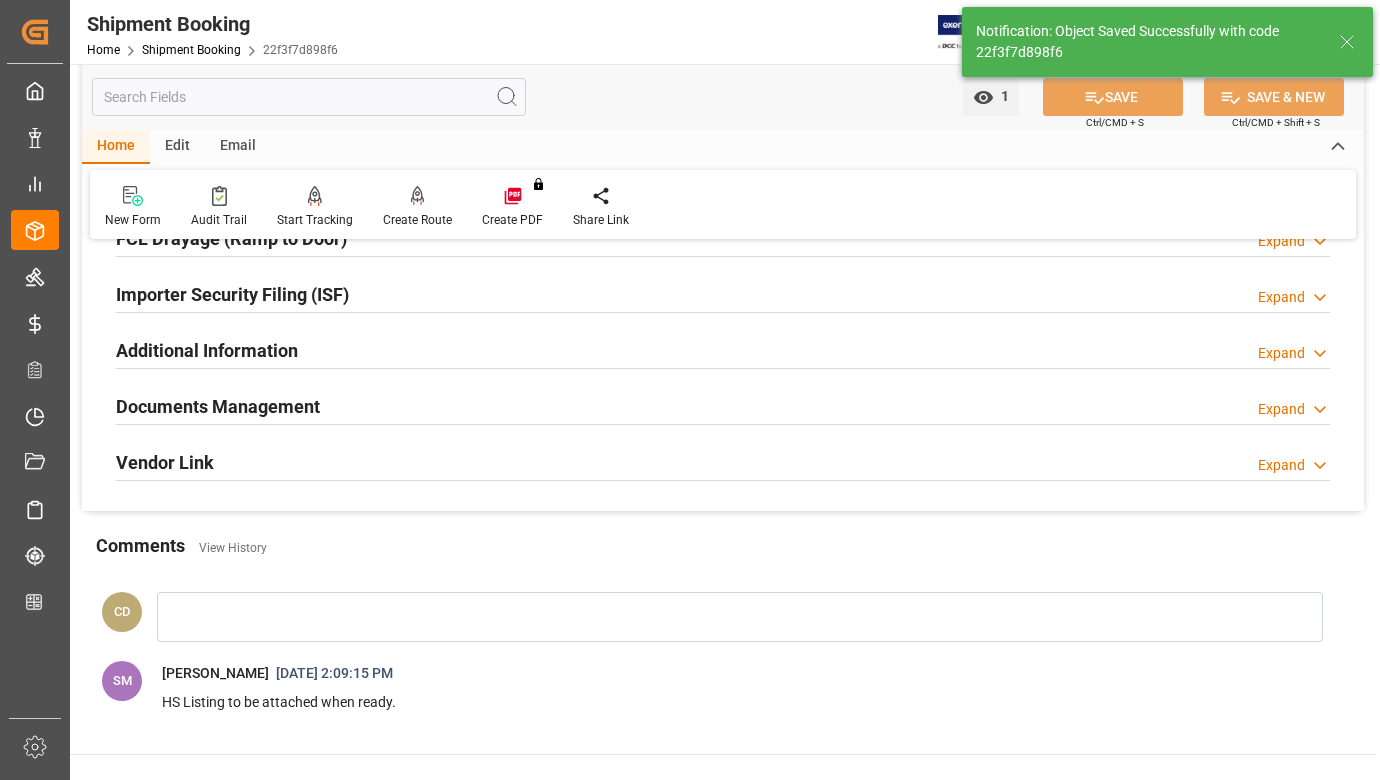 click on "Documents Management" at bounding box center (218, 406) 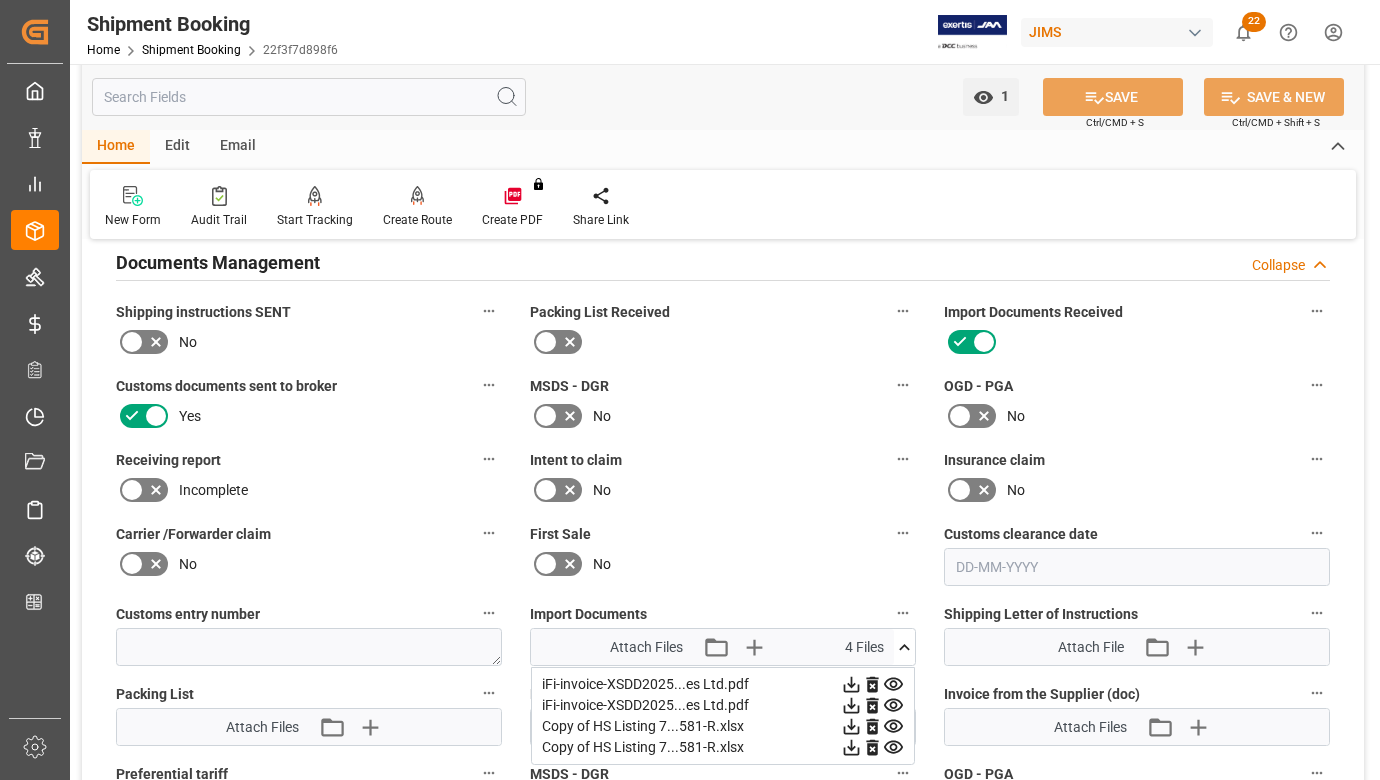 scroll, scrollTop: 989, scrollLeft: 0, axis: vertical 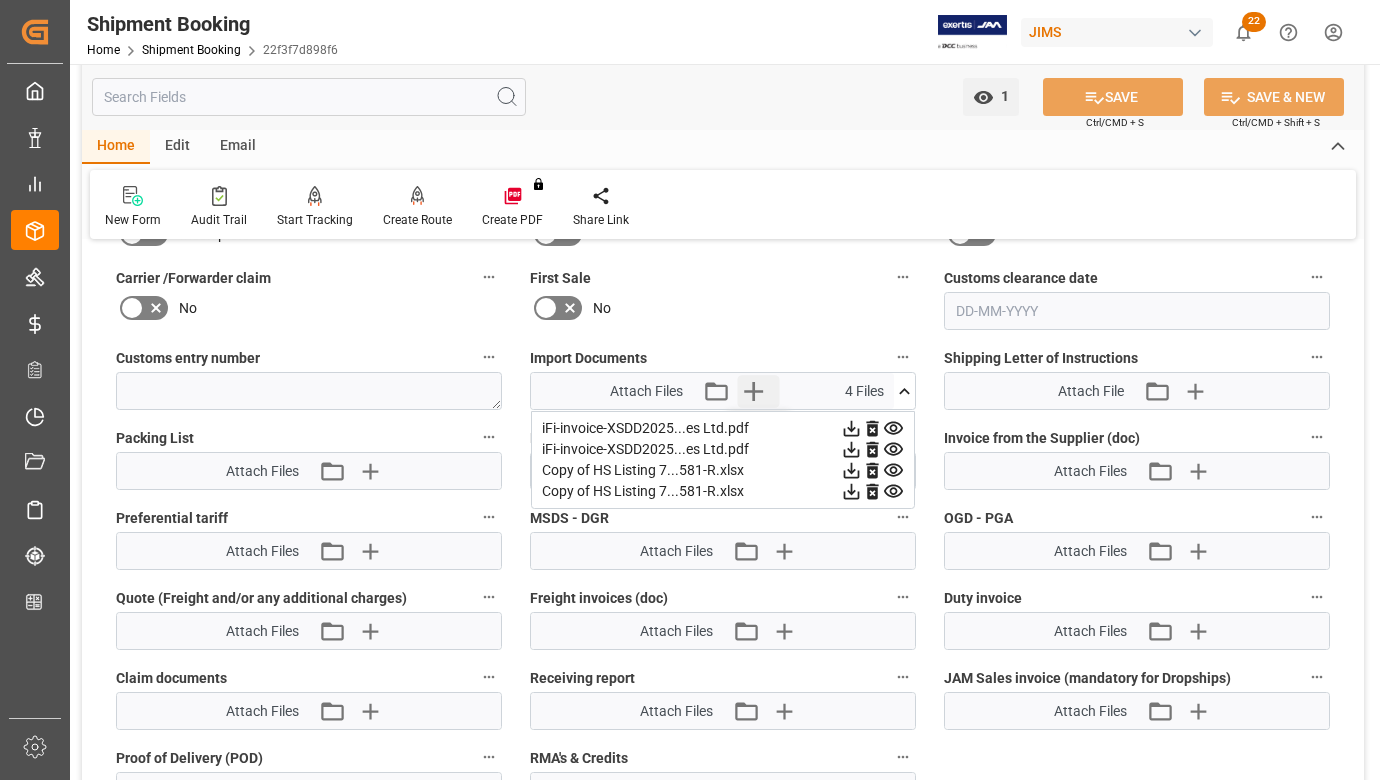 click 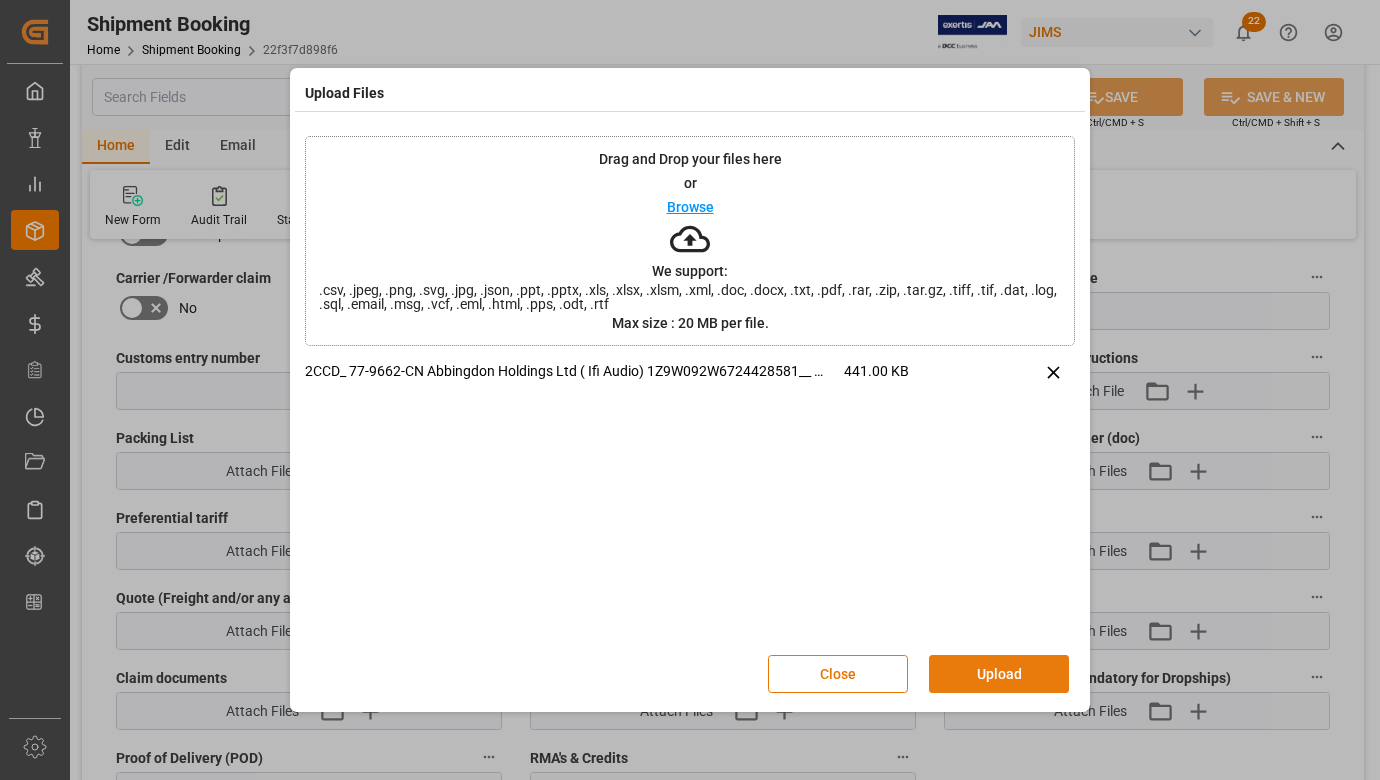 click on "Upload" at bounding box center [999, 674] 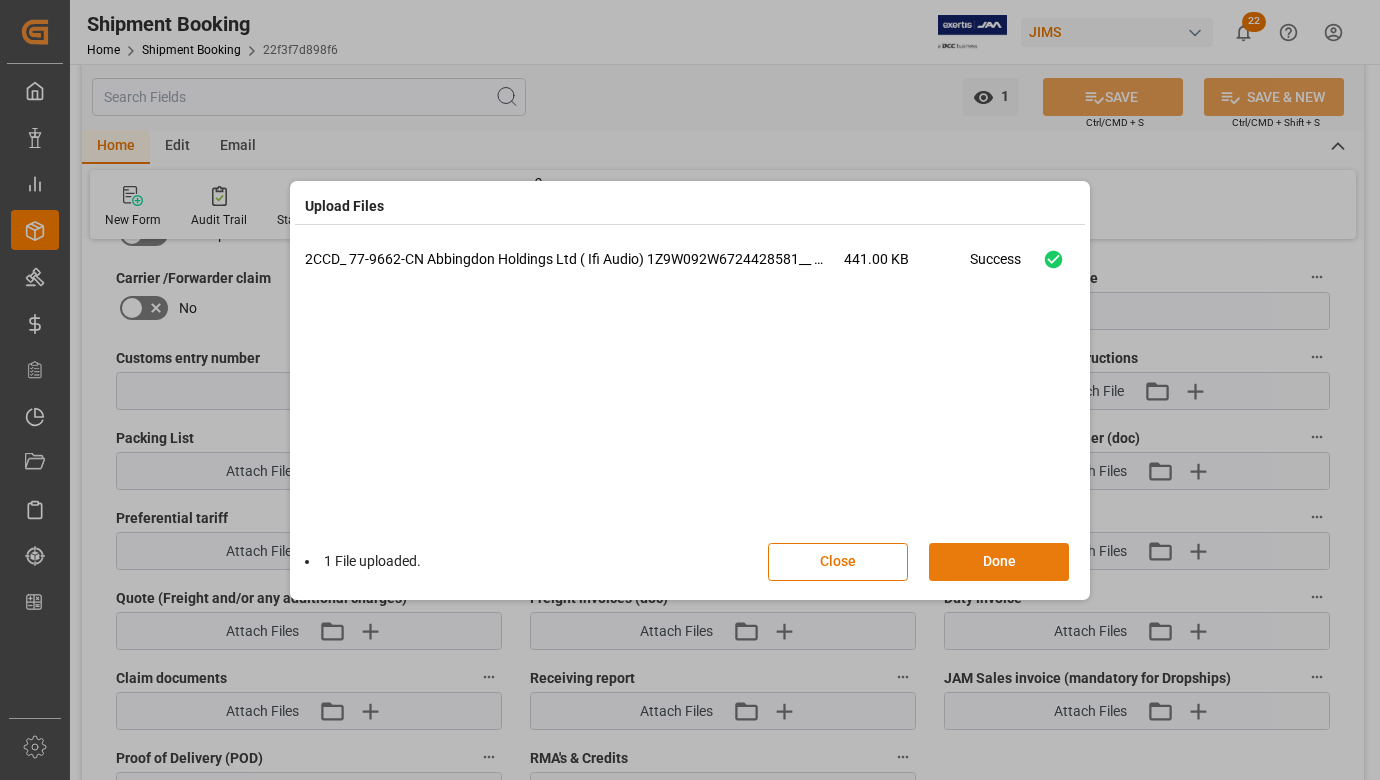 click on "Done" at bounding box center (999, 562) 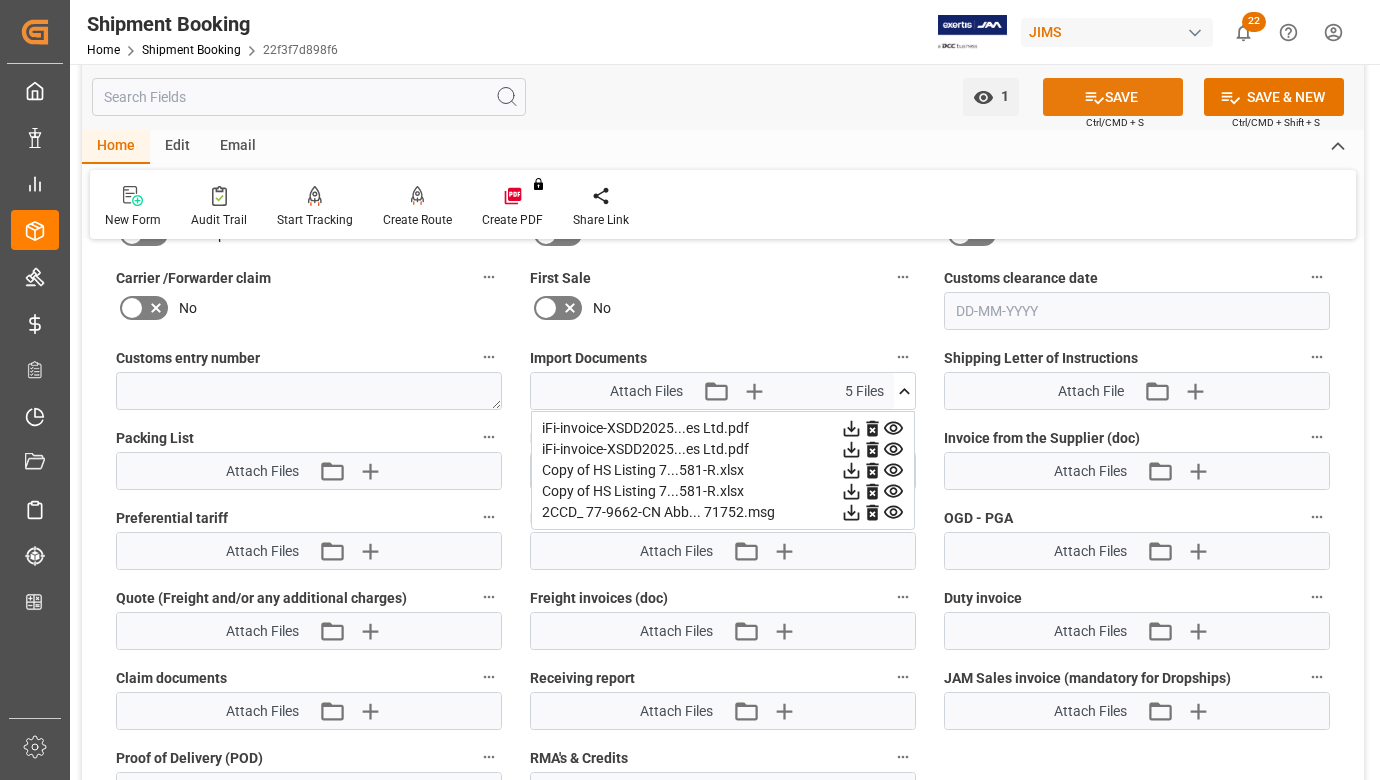 click on "SAVE" at bounding box center [1113, 97] 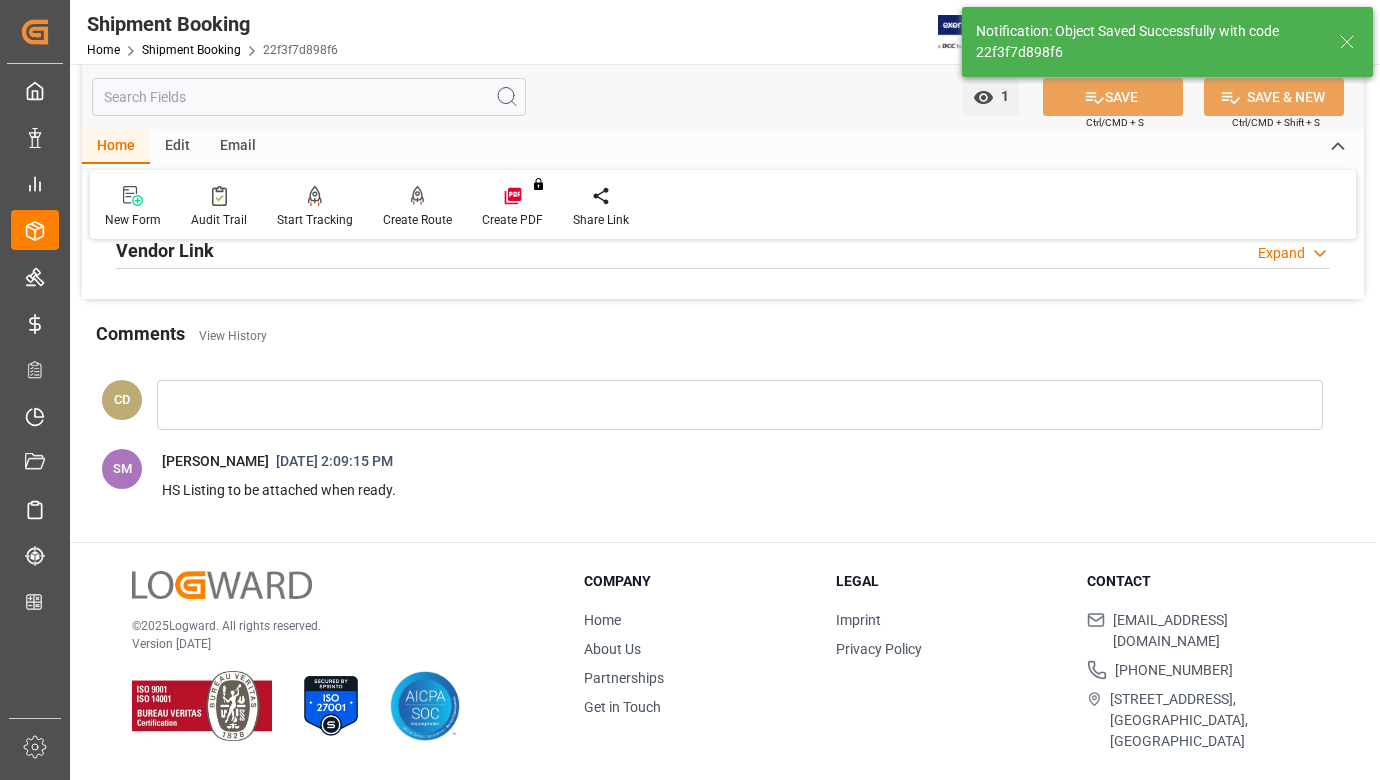 scroll, scrollTop: 789, scrollLeft: 0, axis: vertical 